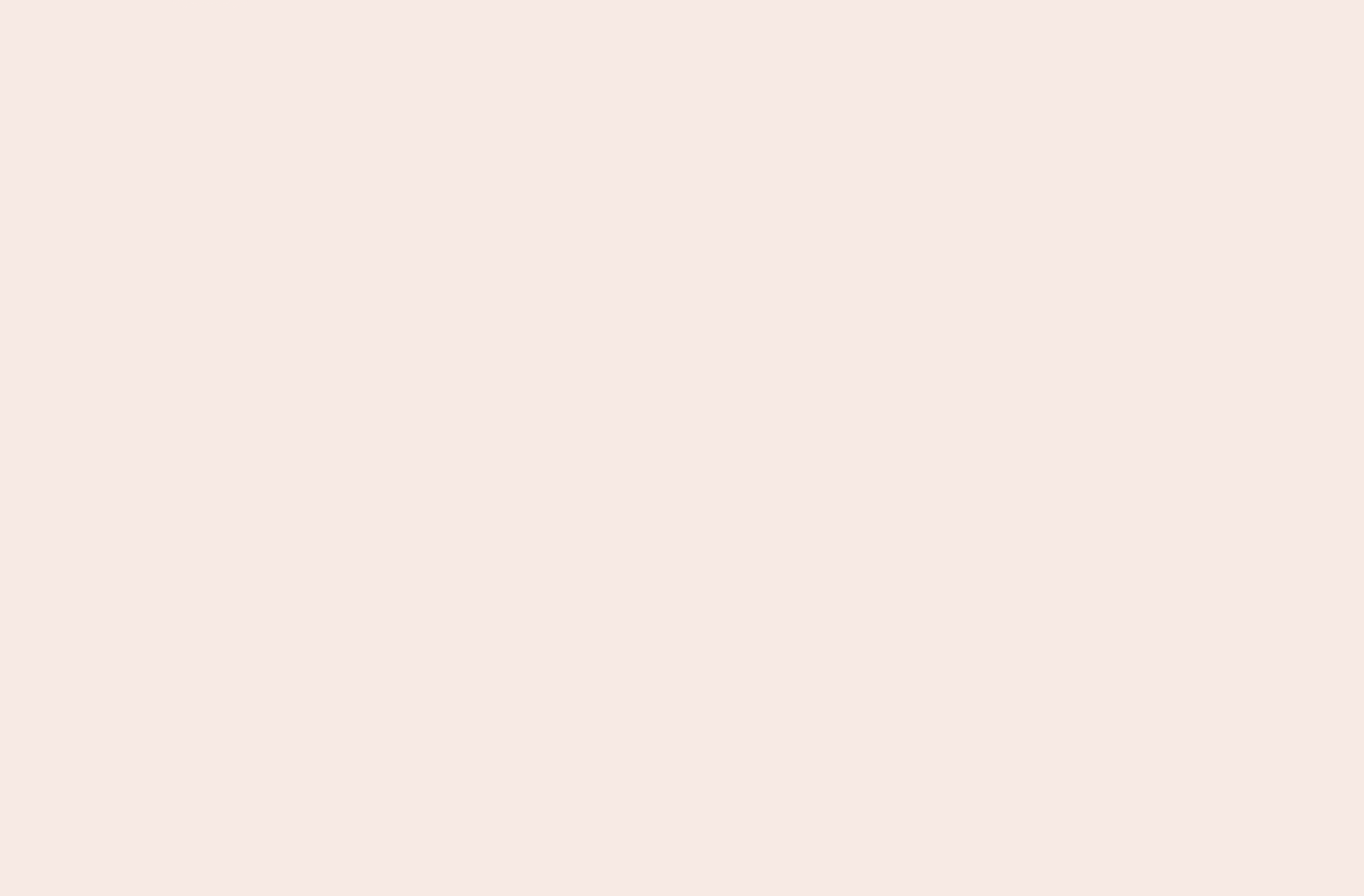scroll, scrollTop: 0, scrollLeft: 0, axis: both 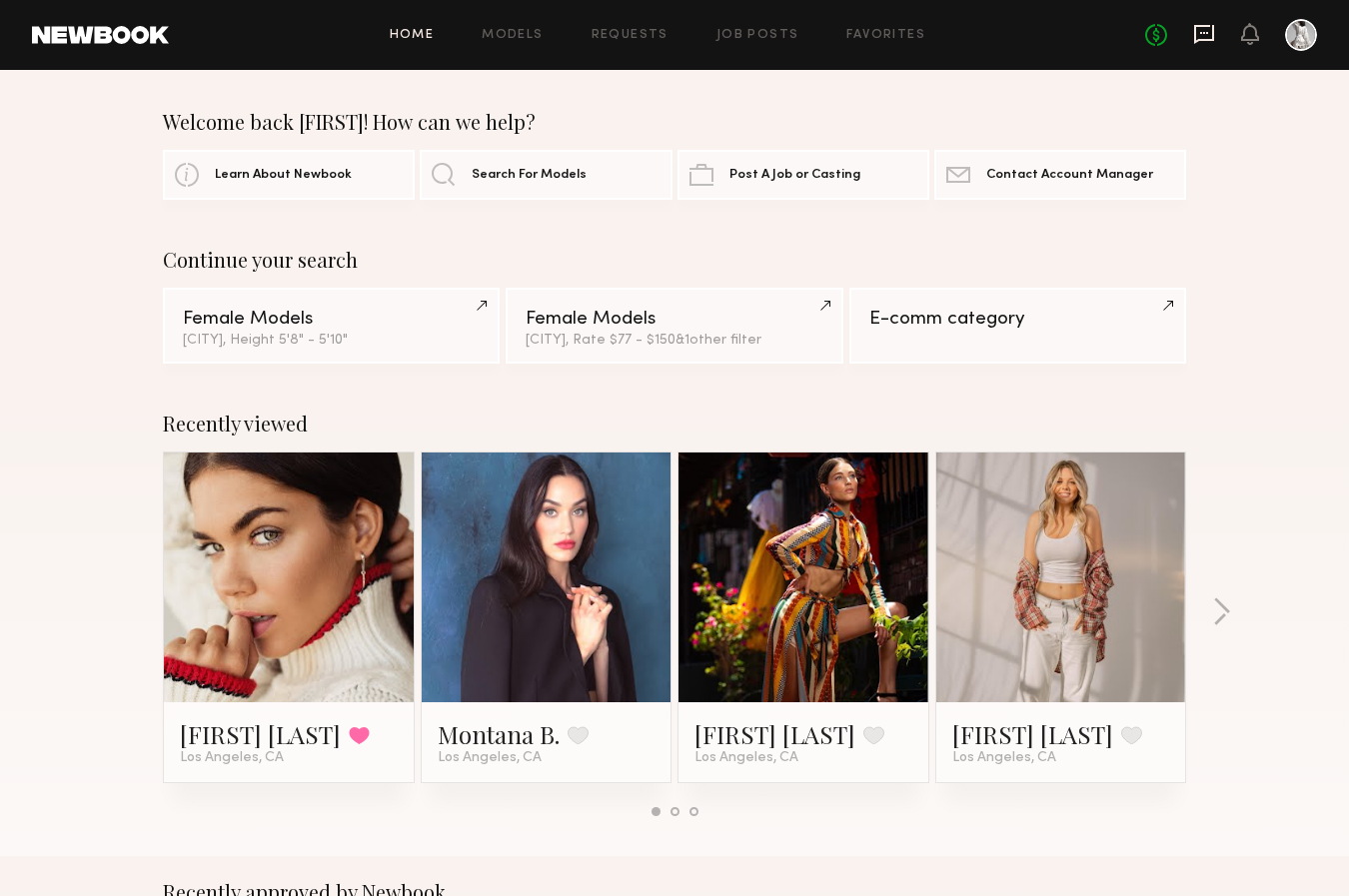 click 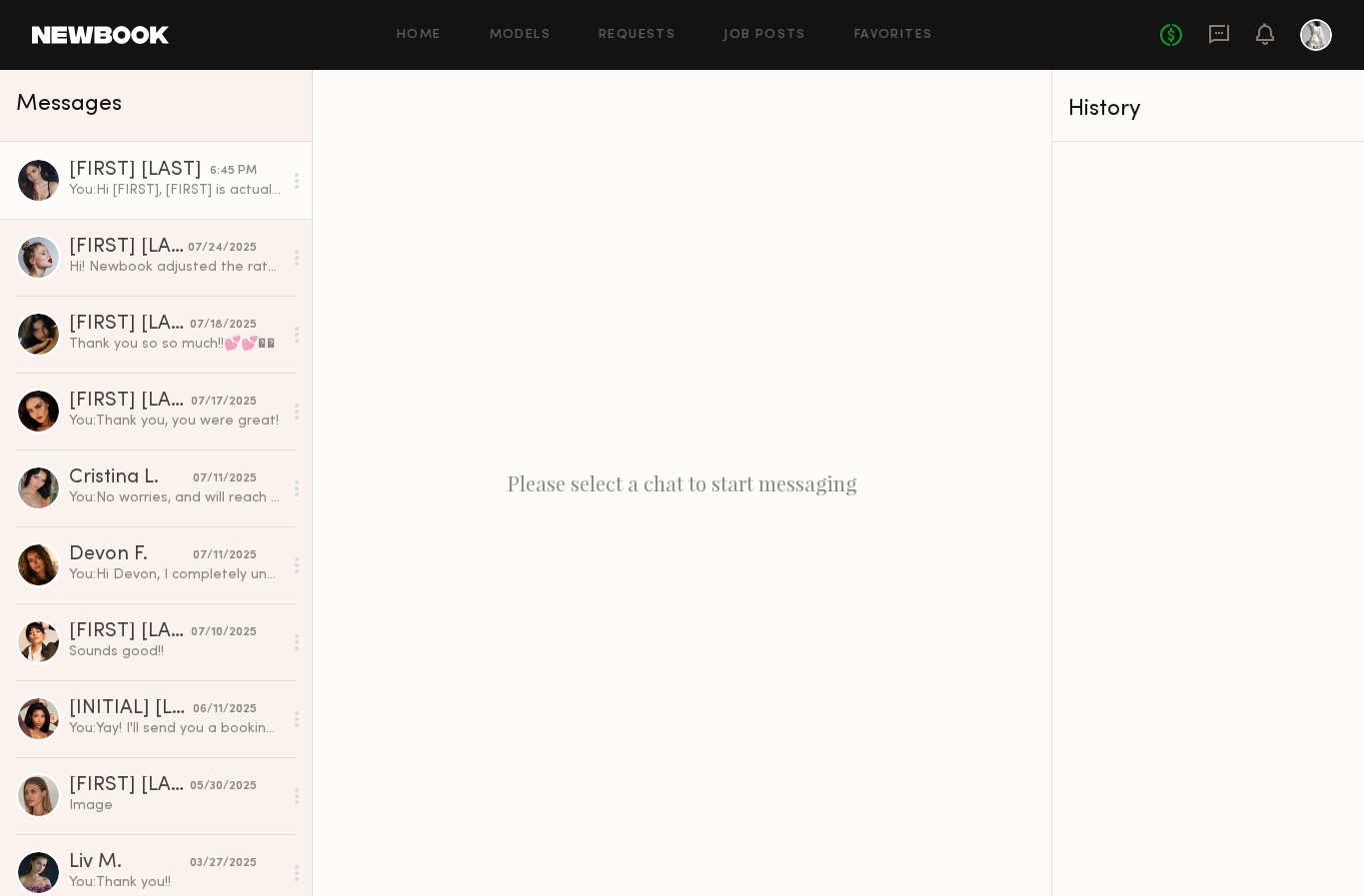 click on "You:  Hi Aarika, Paeng is actually wondering if you could try and make thursday work. so sorry. Is that okay?" 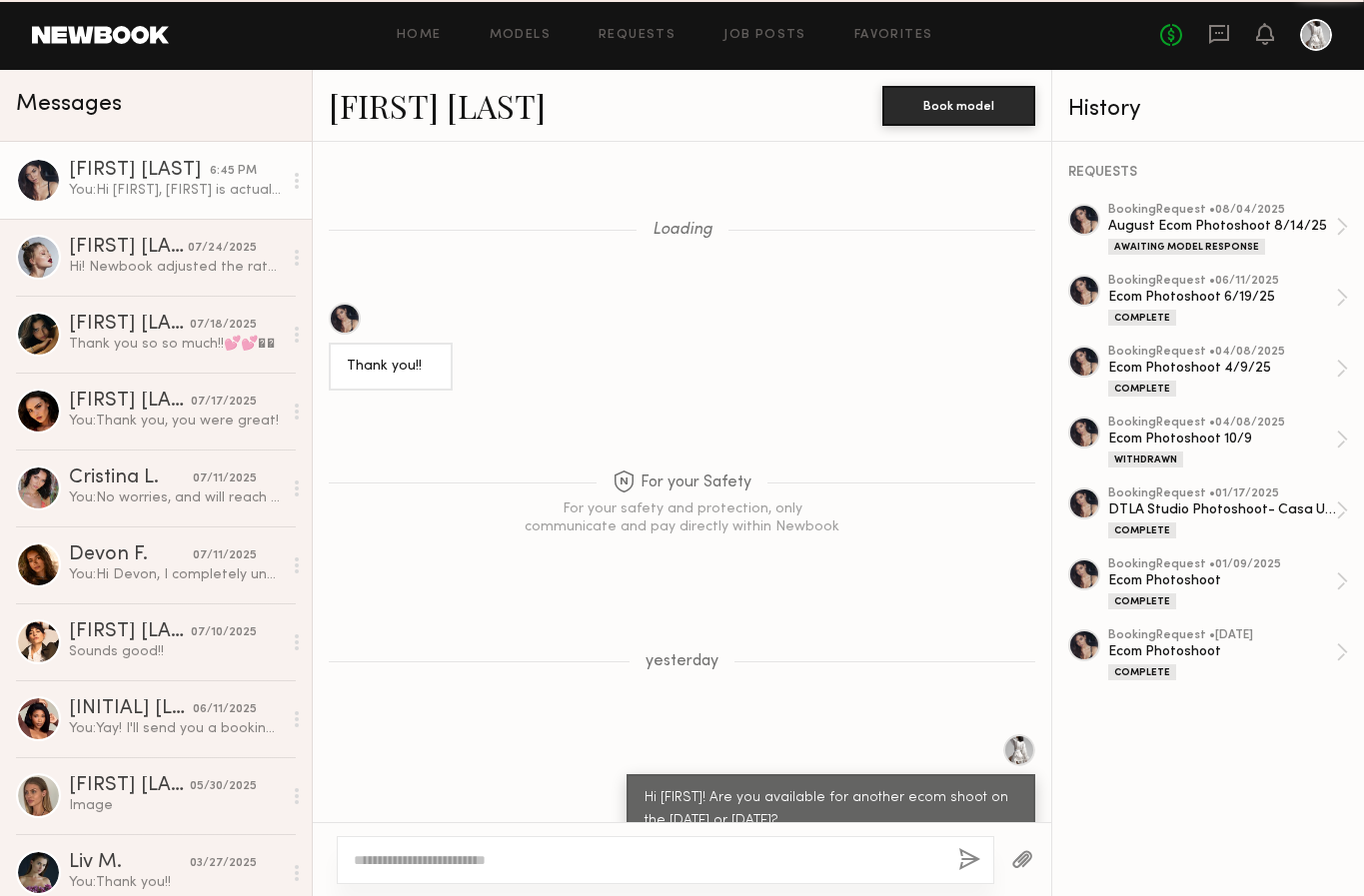 scroll, scrollTop: 685, scrollLeft: 0, axis: vertical 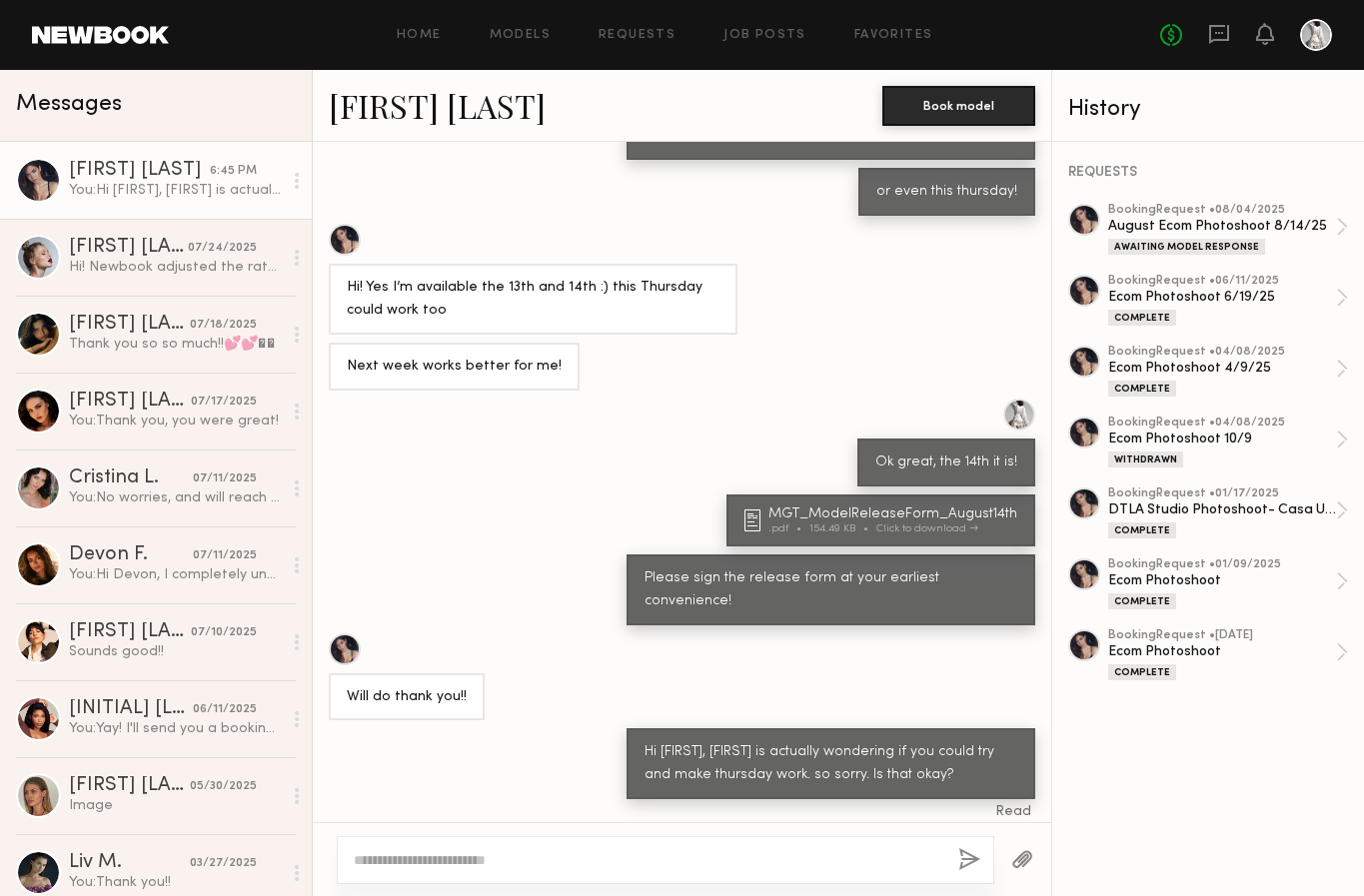 click 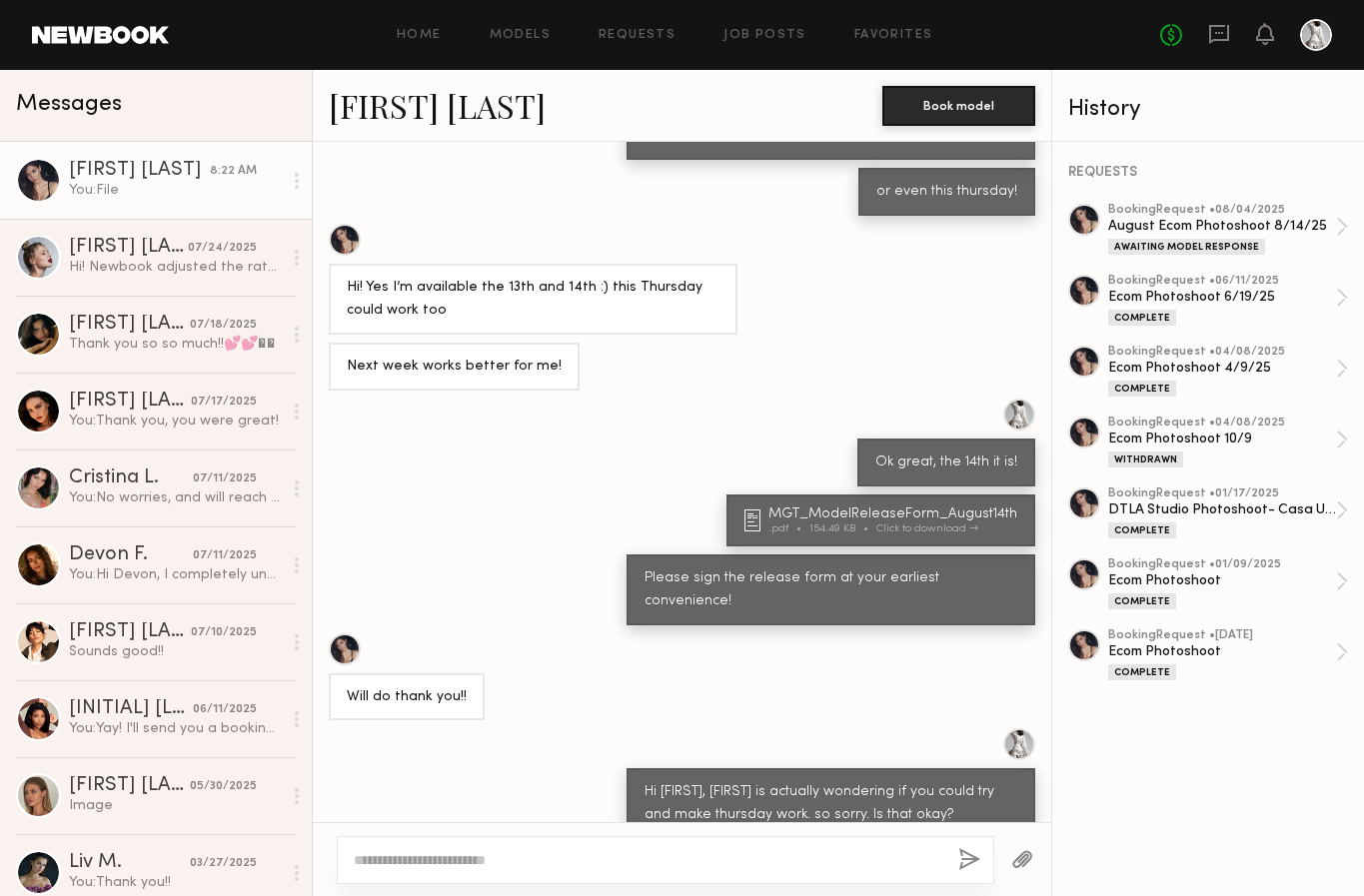 scroll, scrollTop: 1097, scrollLeft: 0, axis: vertical 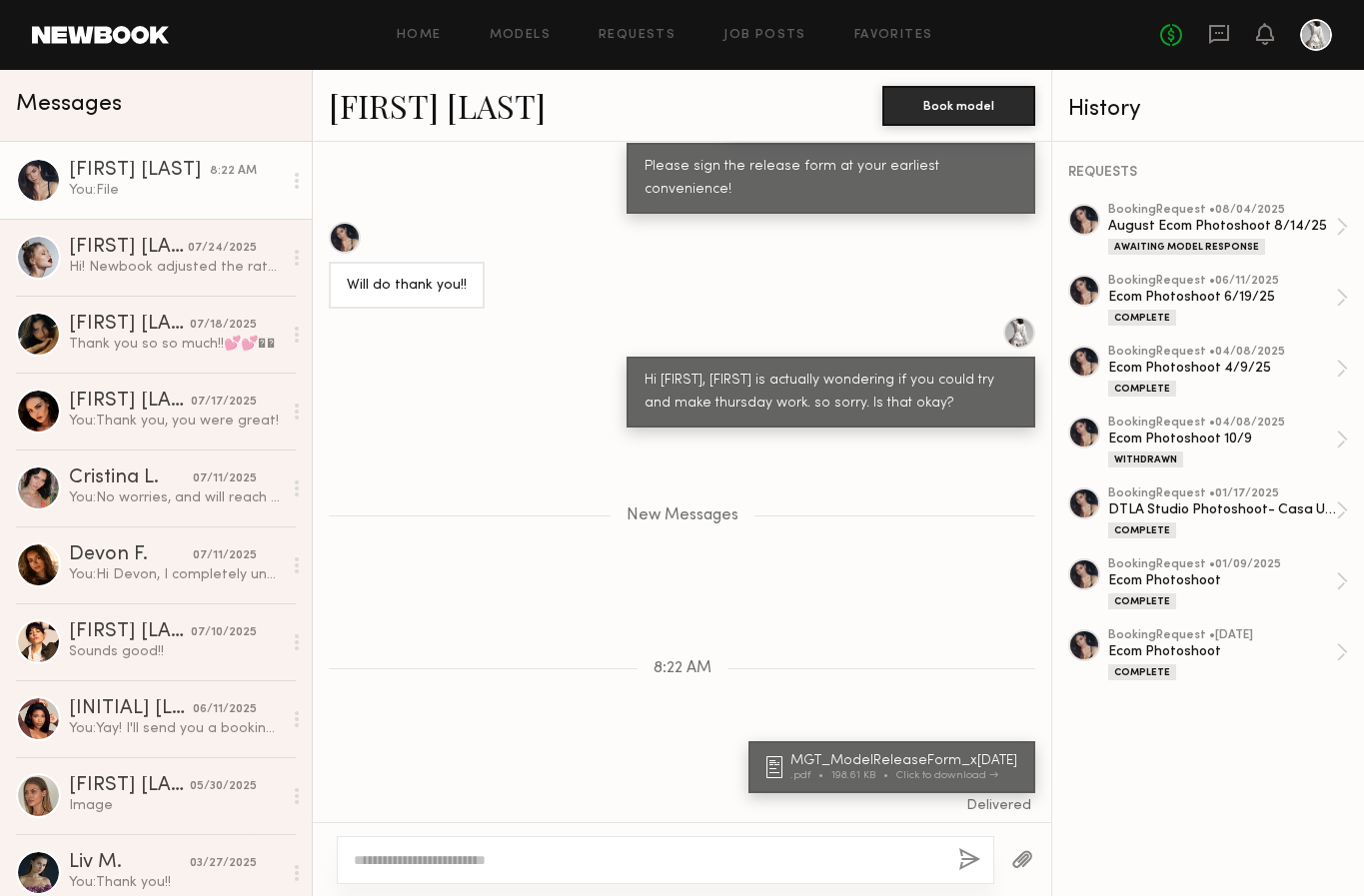 click 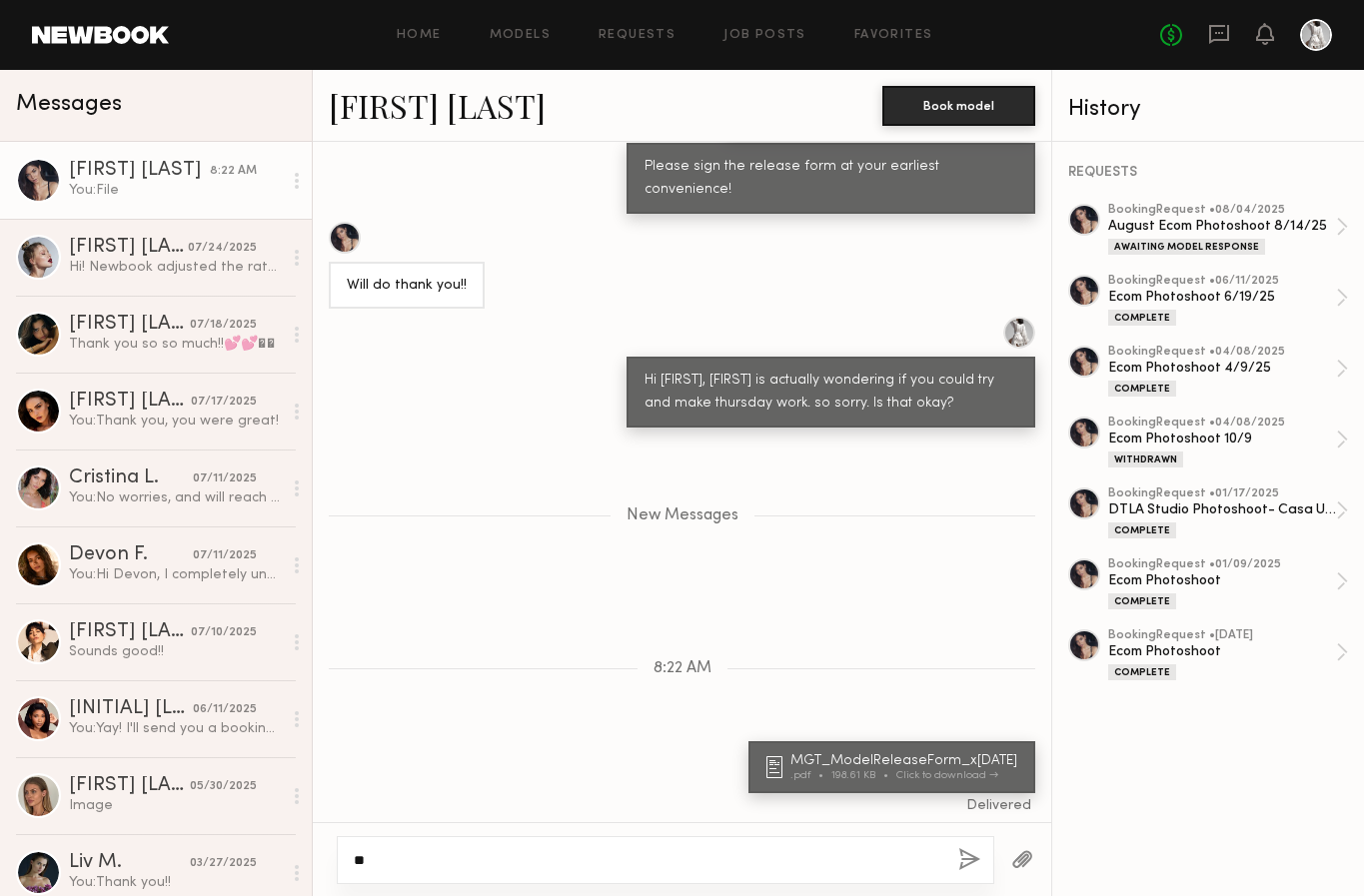 type on "*" 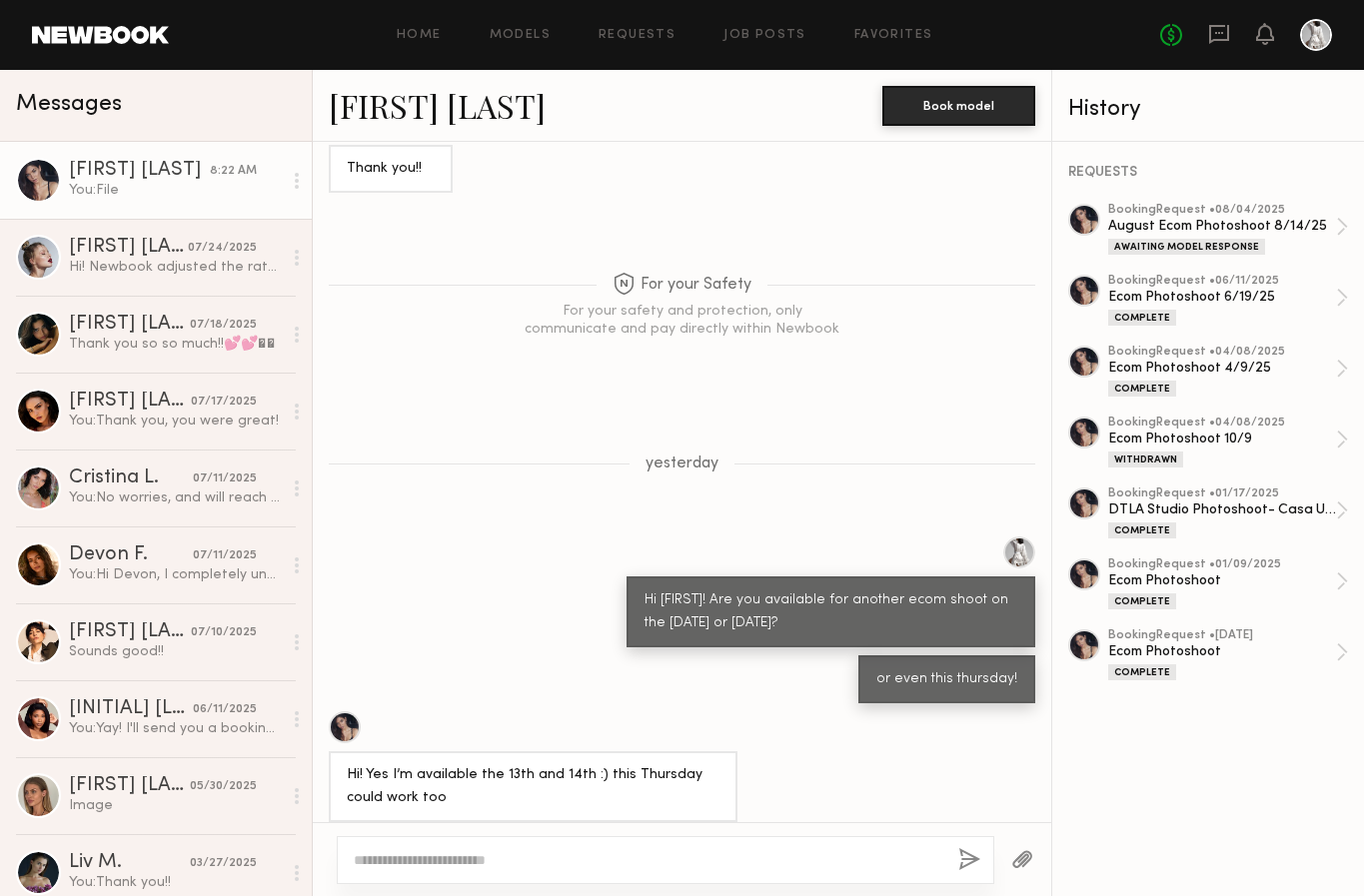 scroll, scrollTop: 1097, scrollLeft: 0, axis: vertical 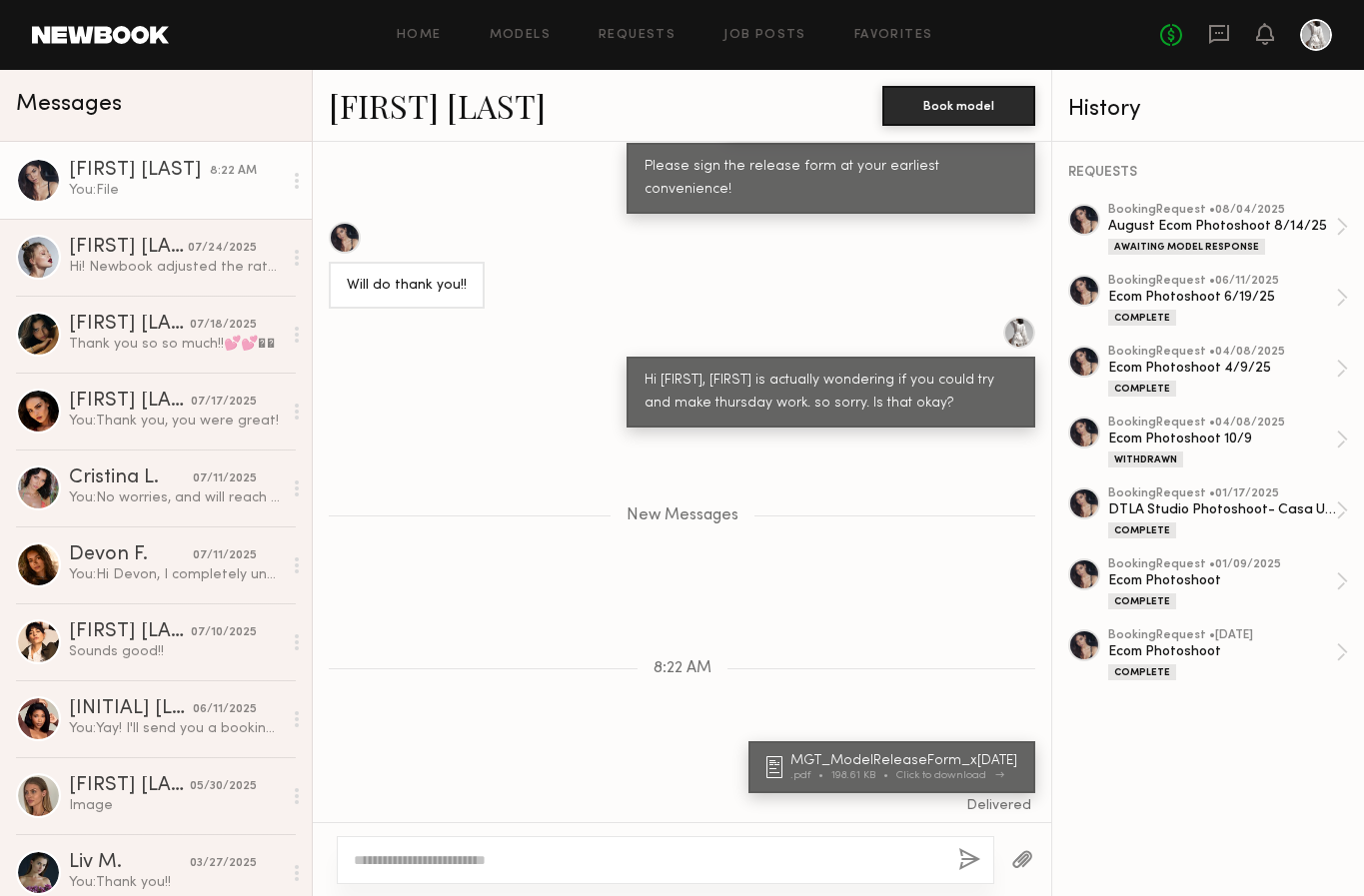 click on "MGT_ModelReleaseForm_xAug7" 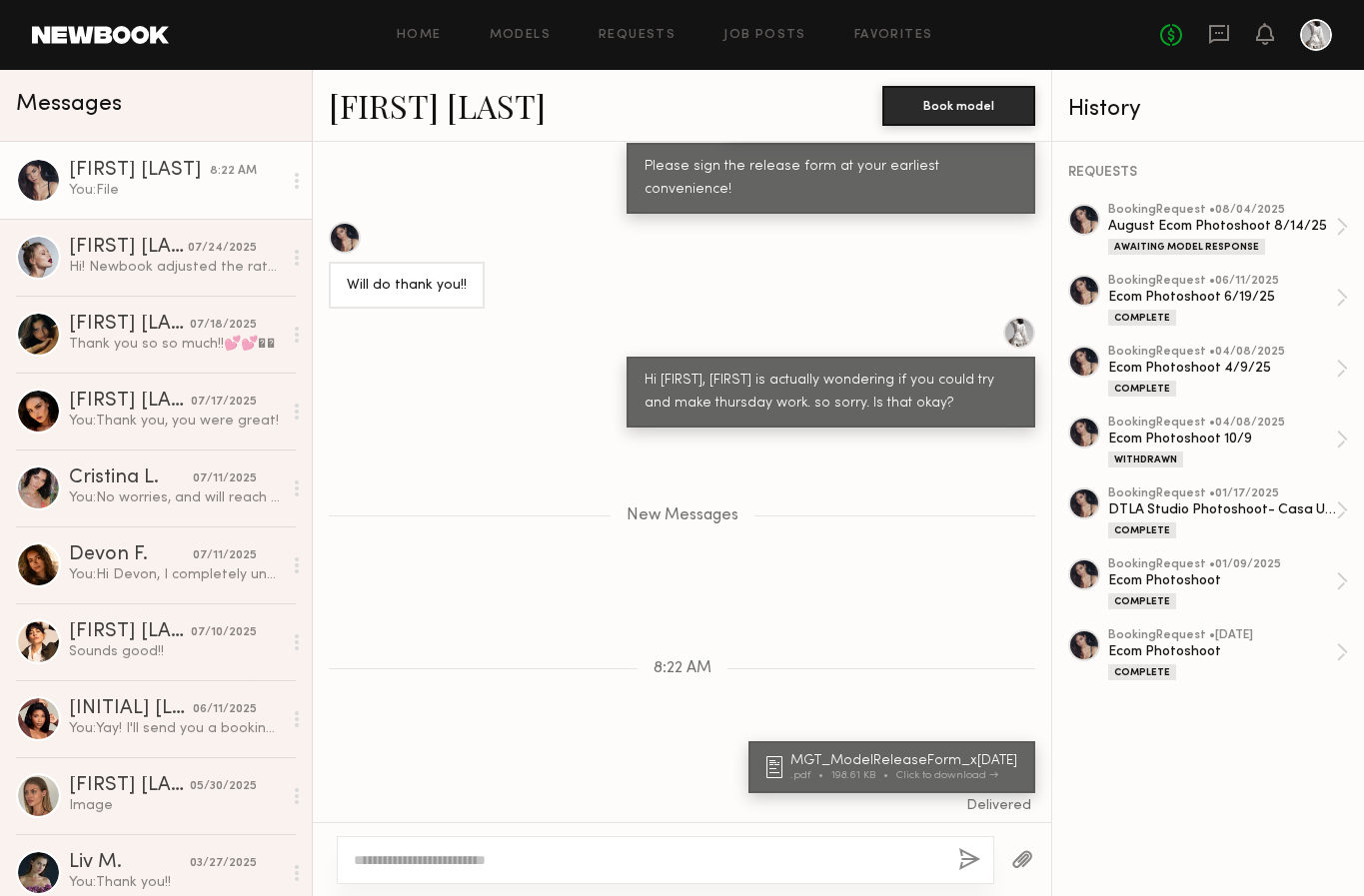 click 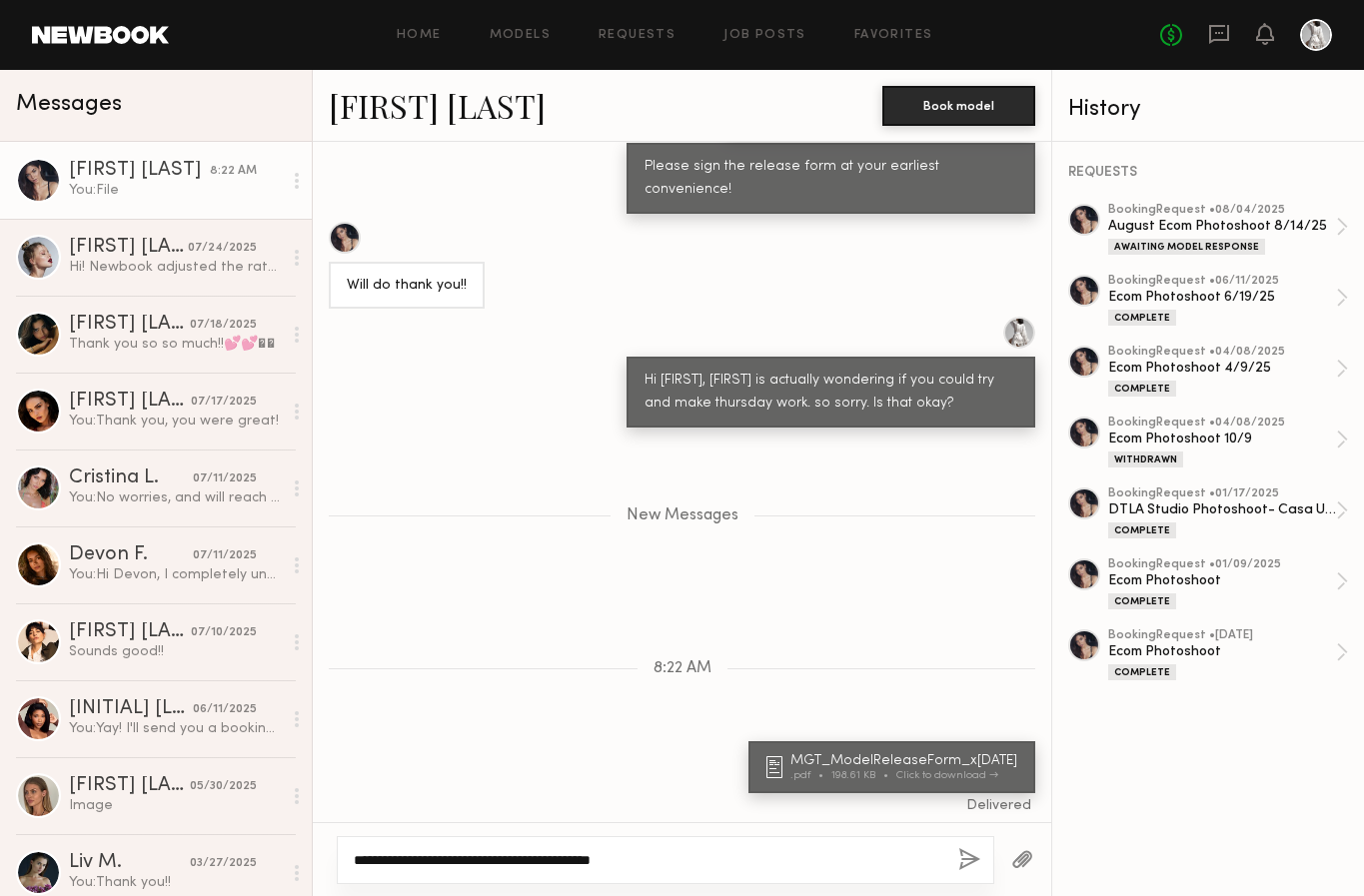 type on "**********" 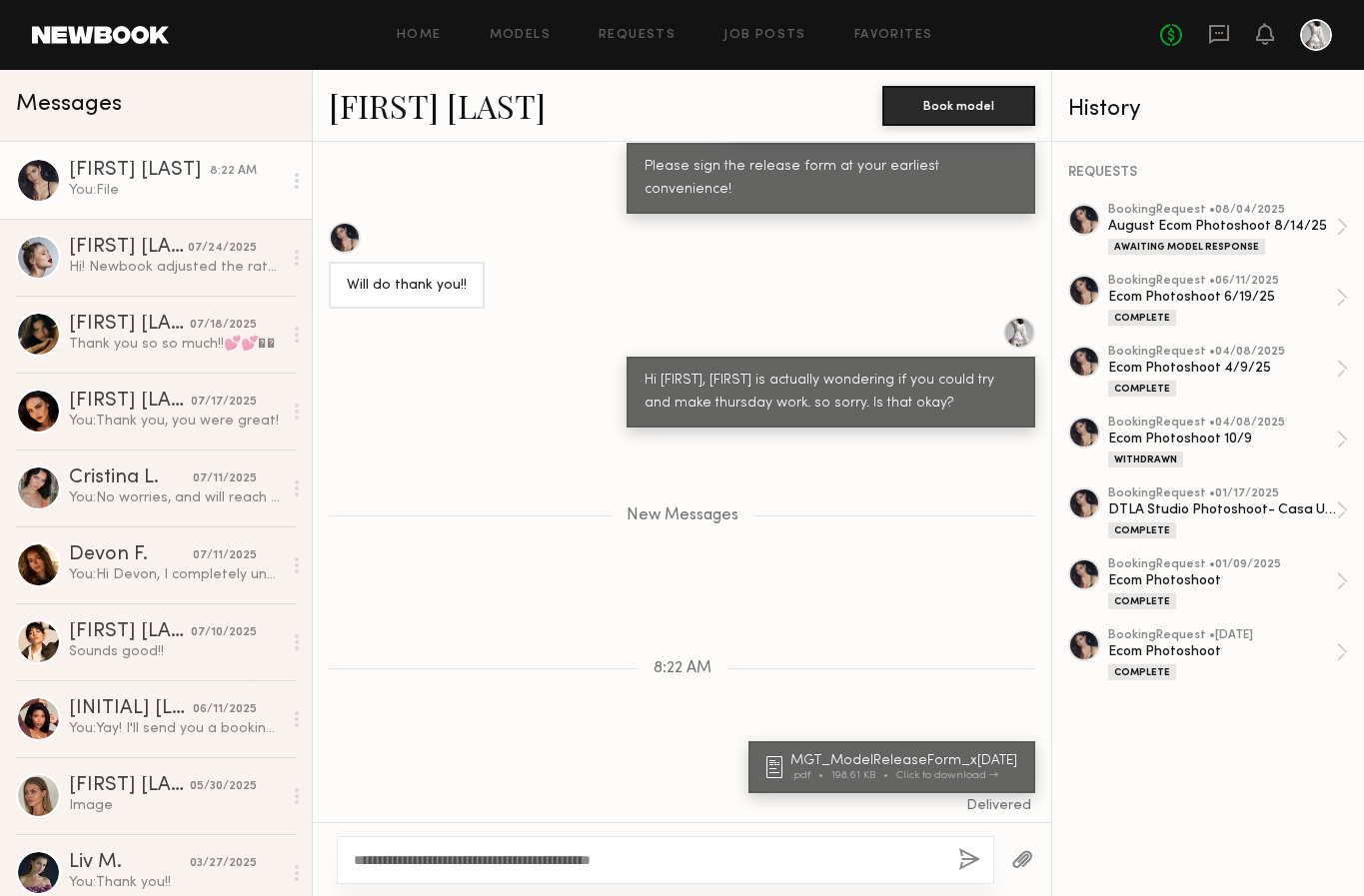 click 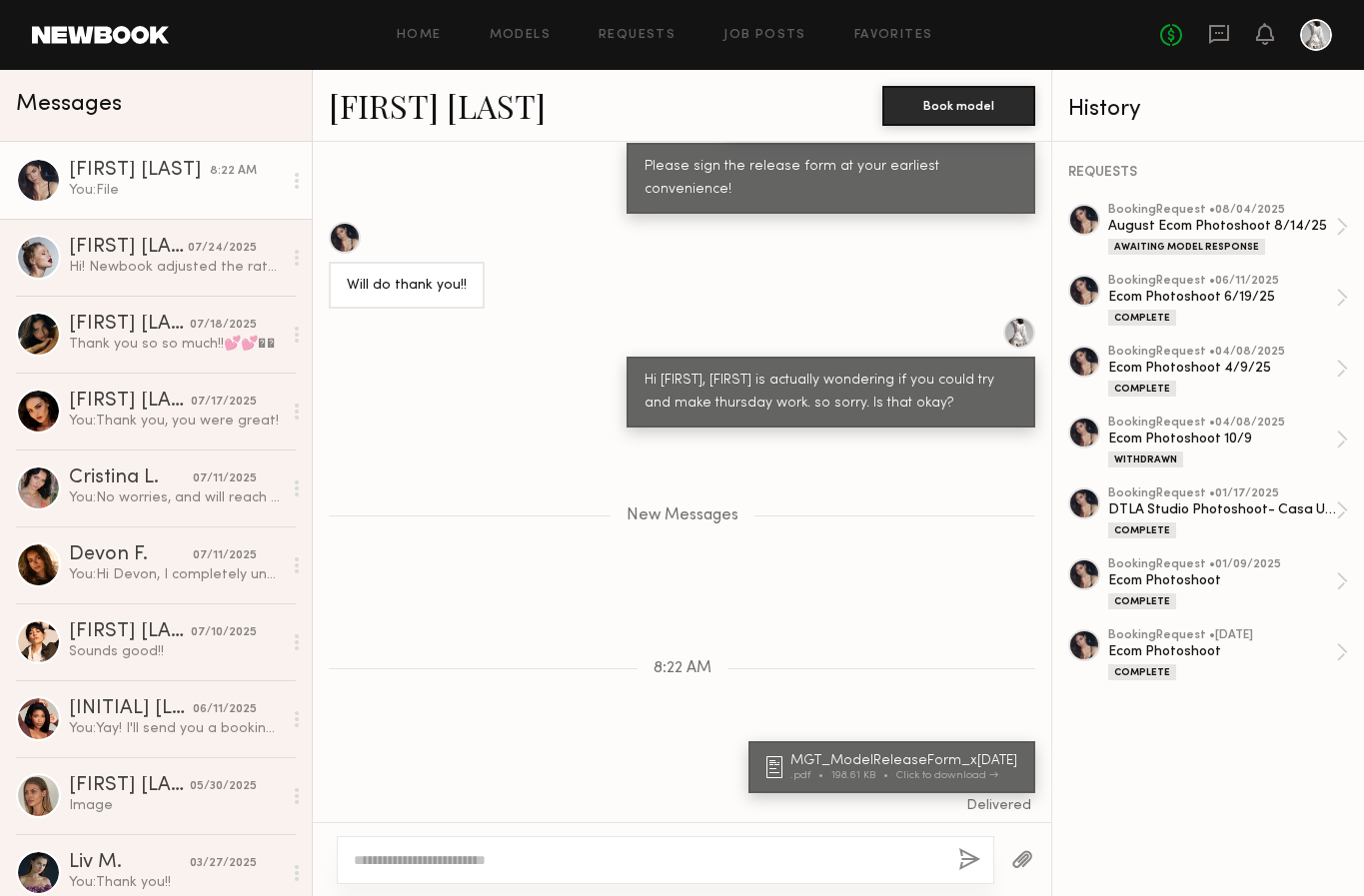 scroll, scrollTop: 1153, scrollLeft: 0, axis: vertical 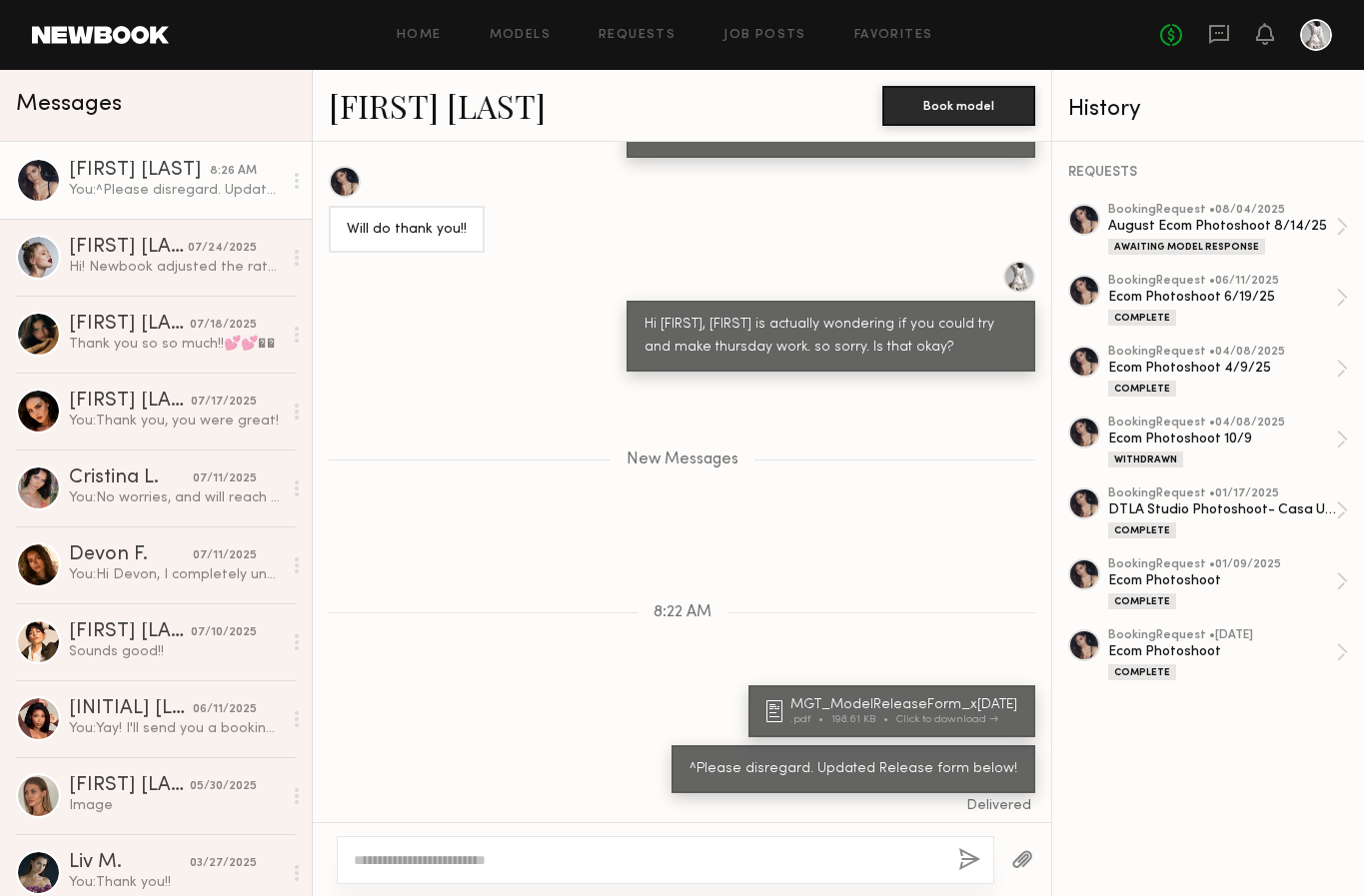 click 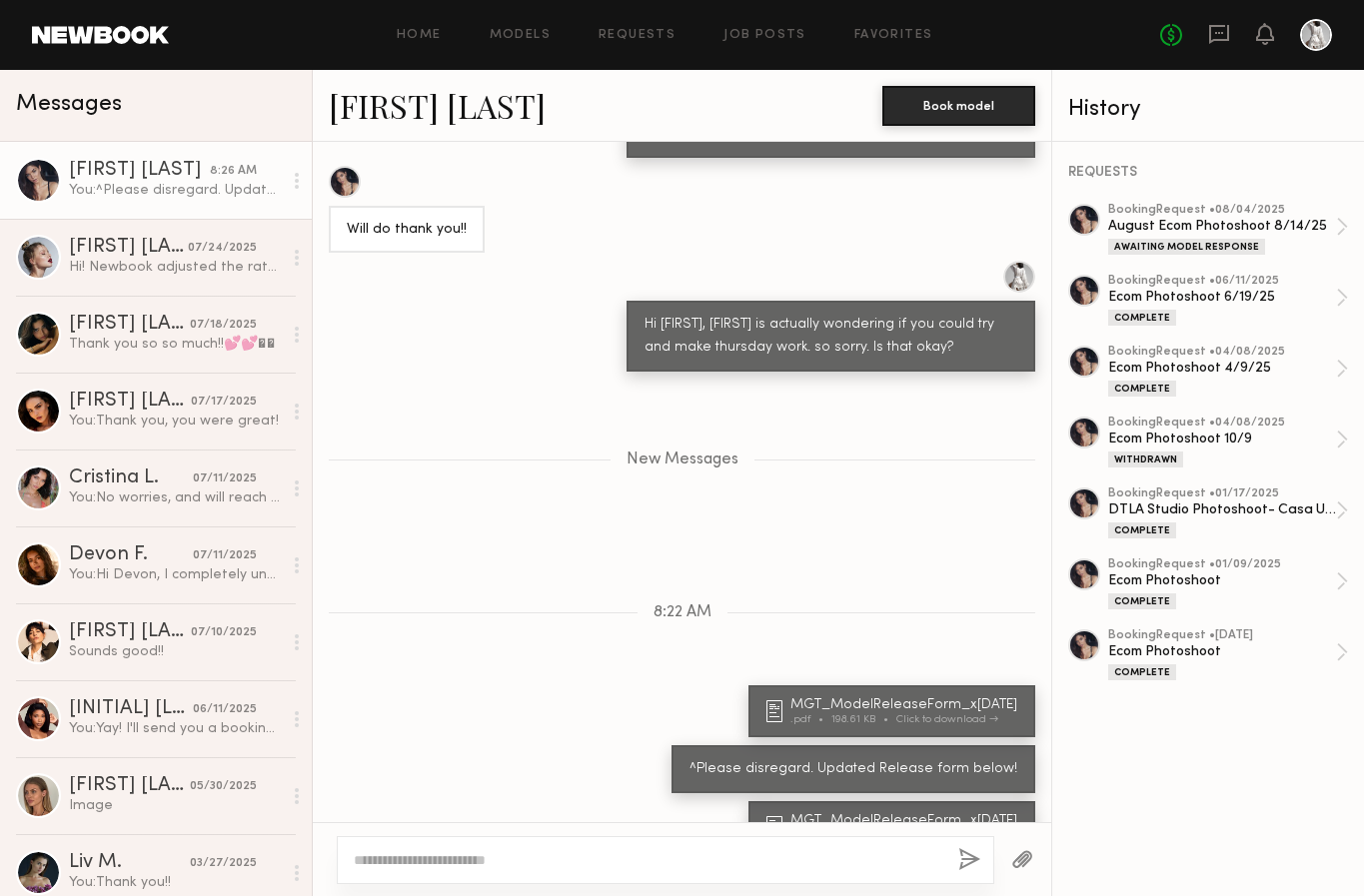 scroll, scrollTop: 1213, scrollLeft: 0, axis: vertical 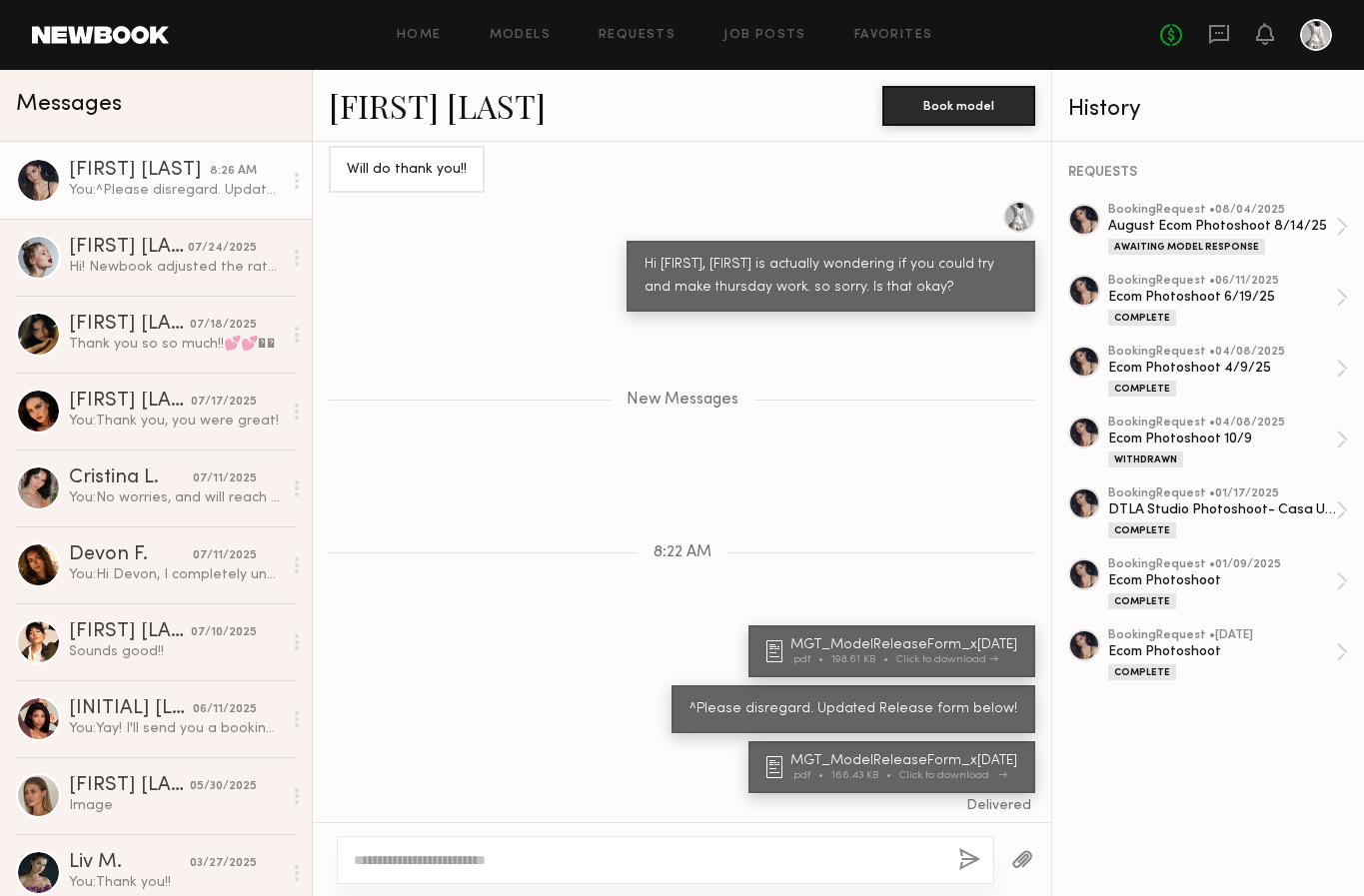 click on "MGT_ModelReleaseForm_xAug7" 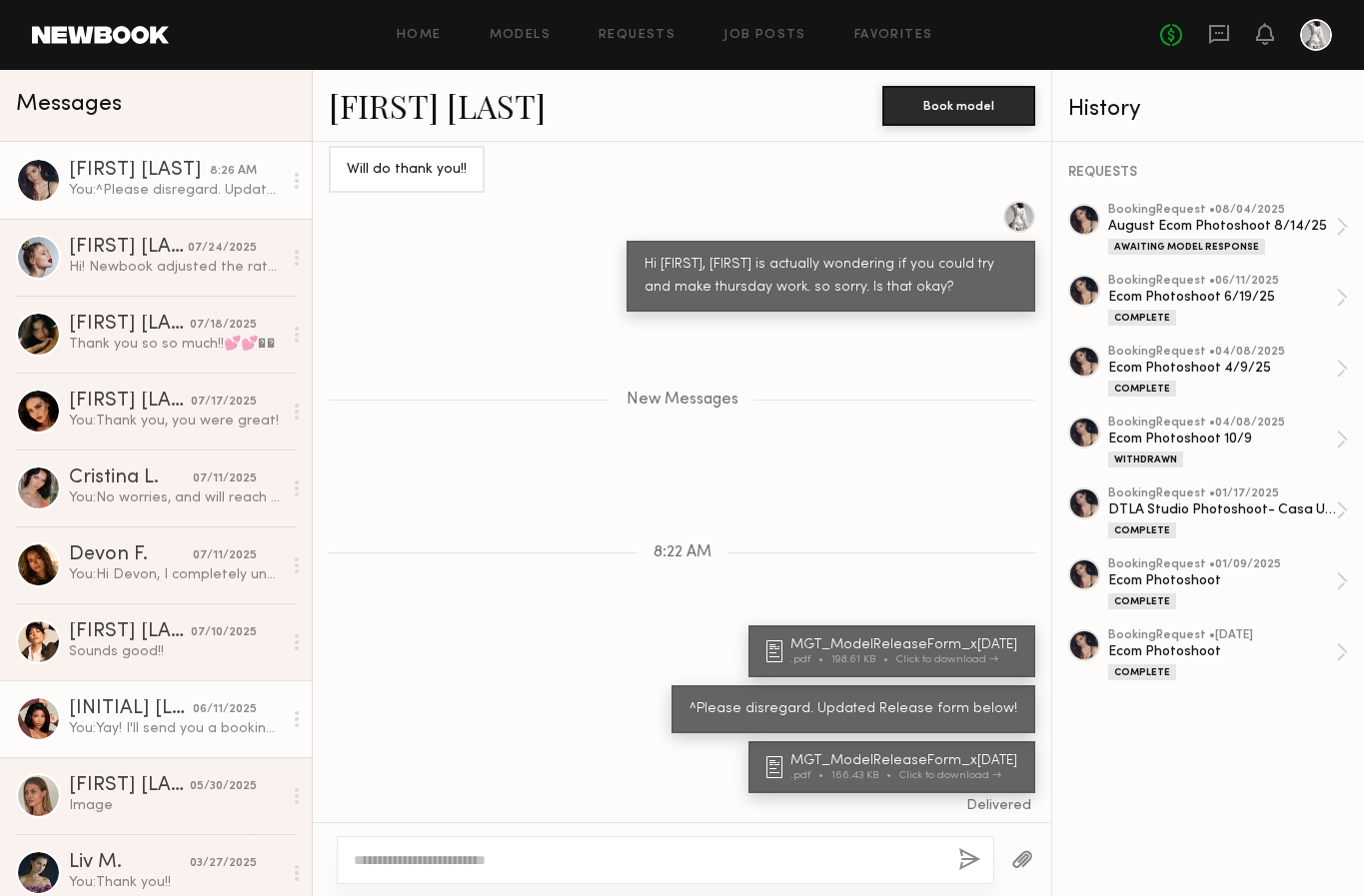 click on "[FIRST] [LAST]" 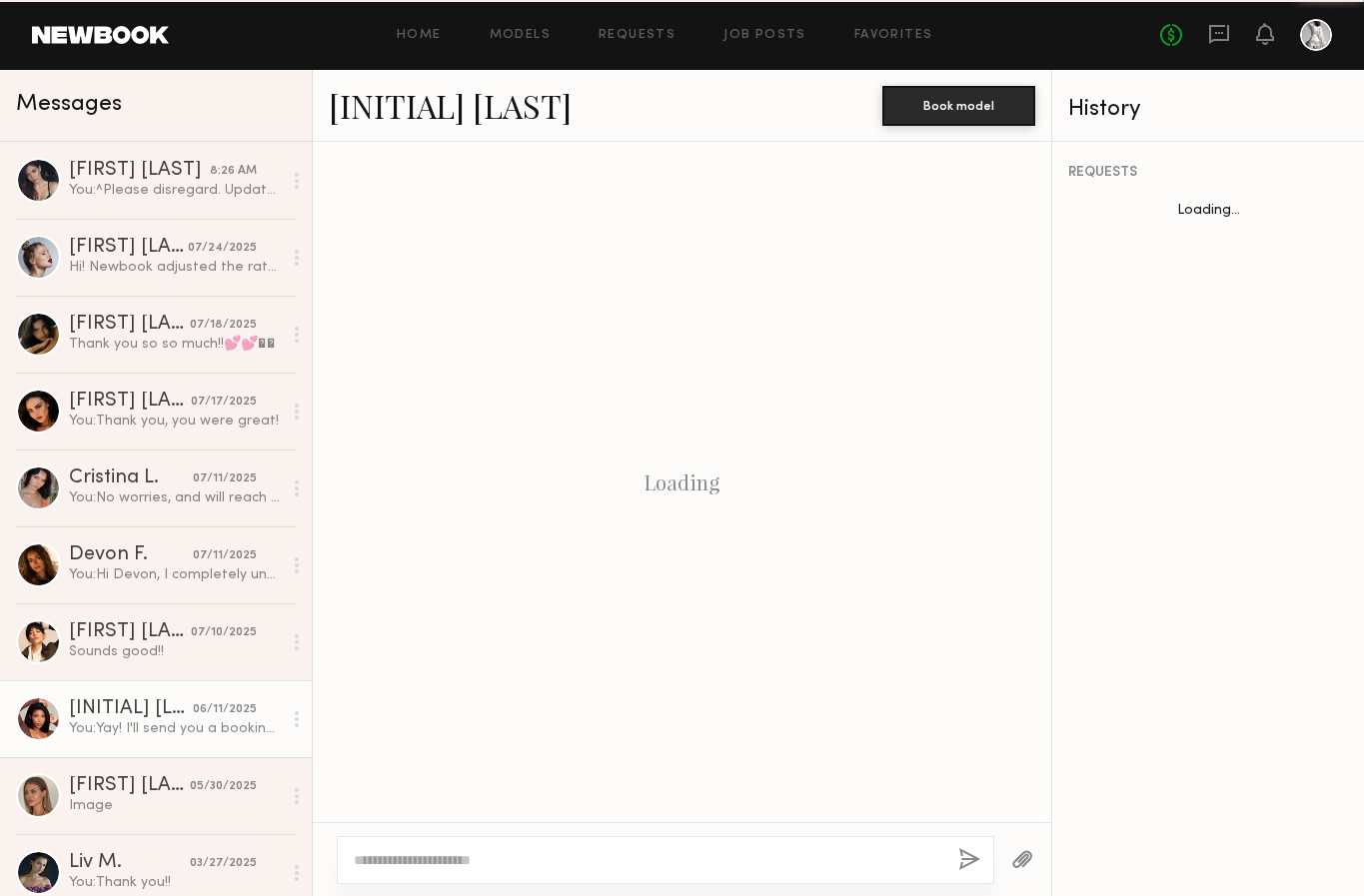 scroll, scrollTop: 974, scrollLeft: 0, axis: vertical 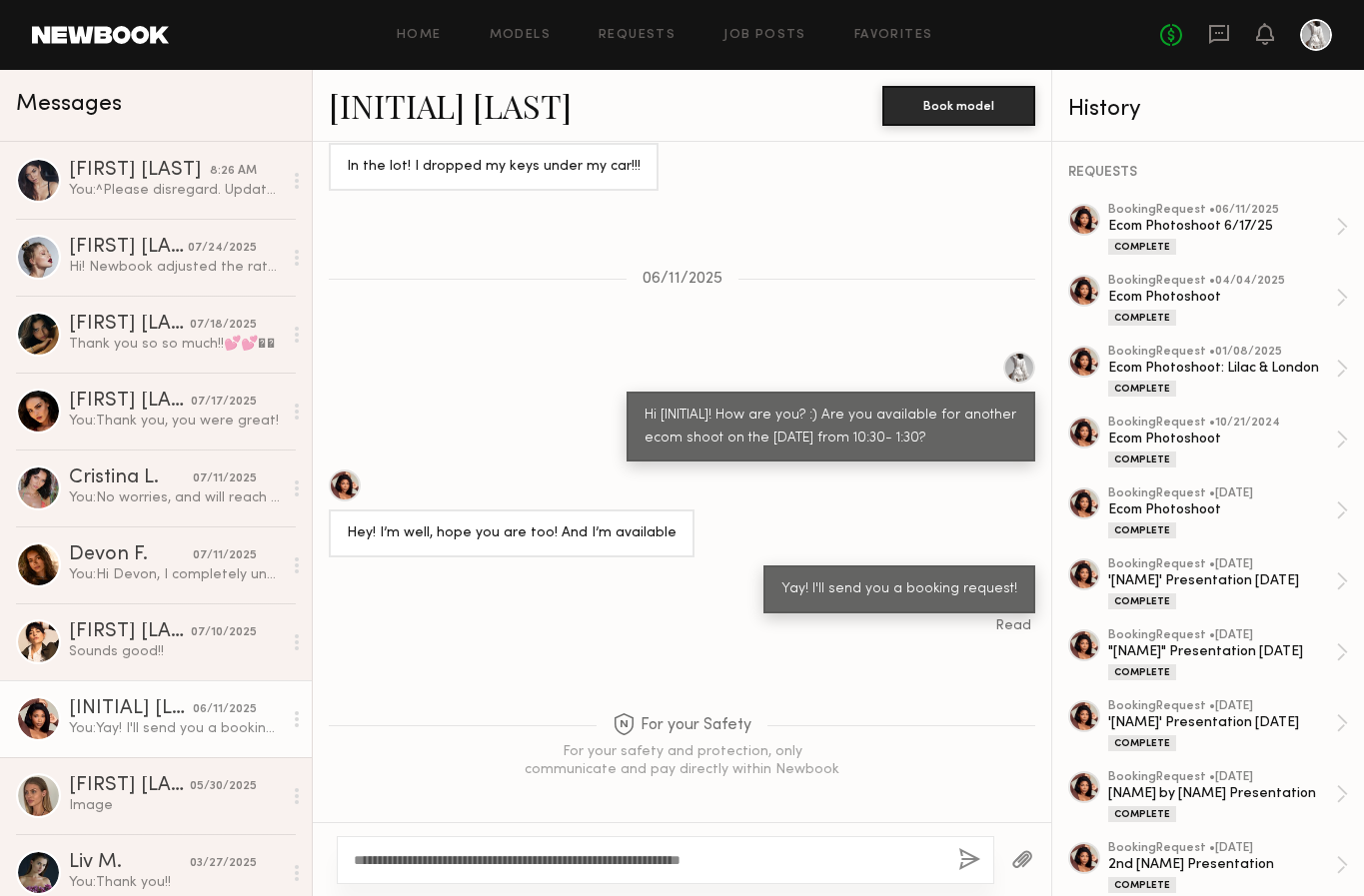 type on "**********" 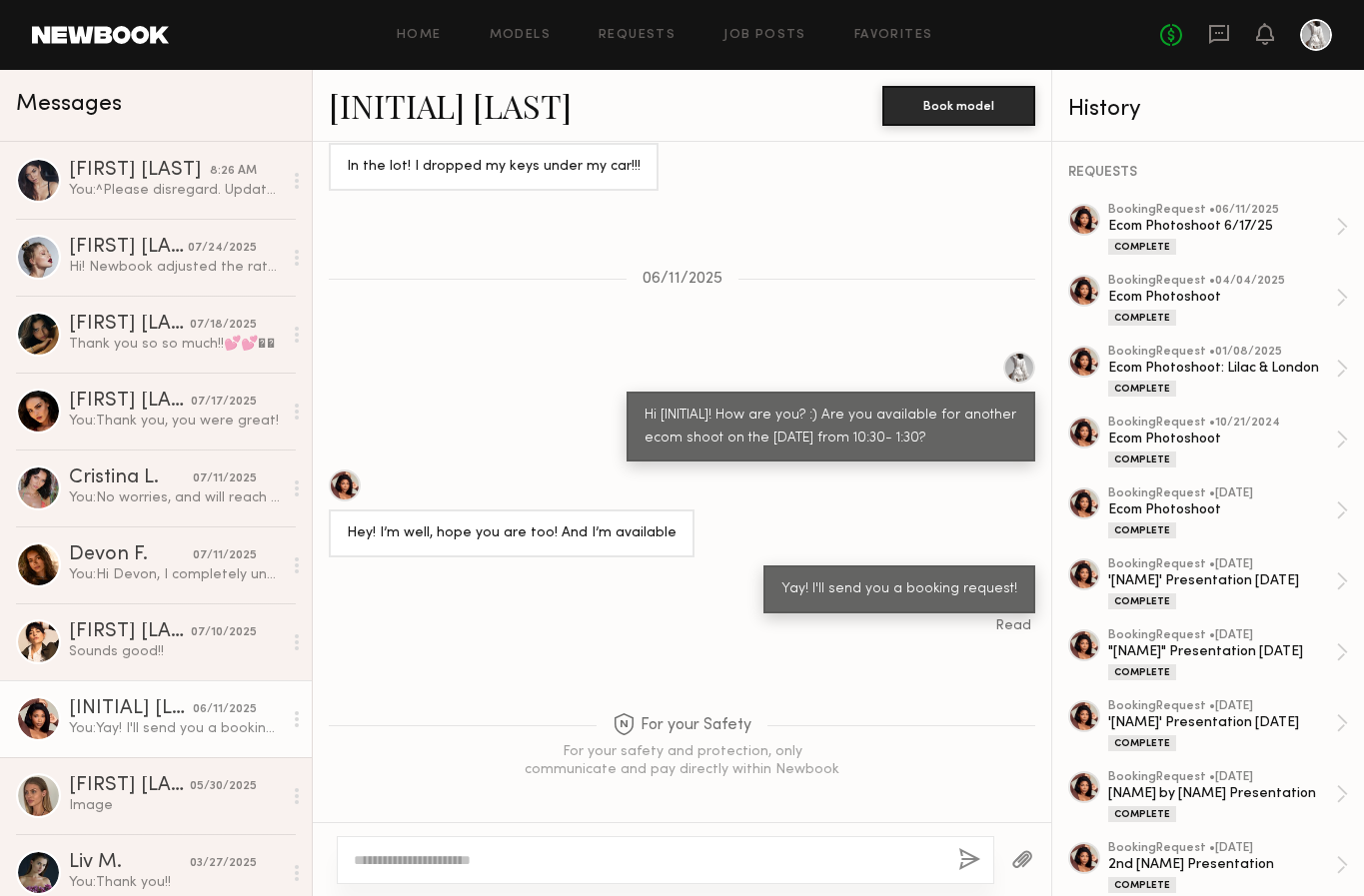 scroll, scrollTop: 1404, scrollLeft: 0, axis: vertical 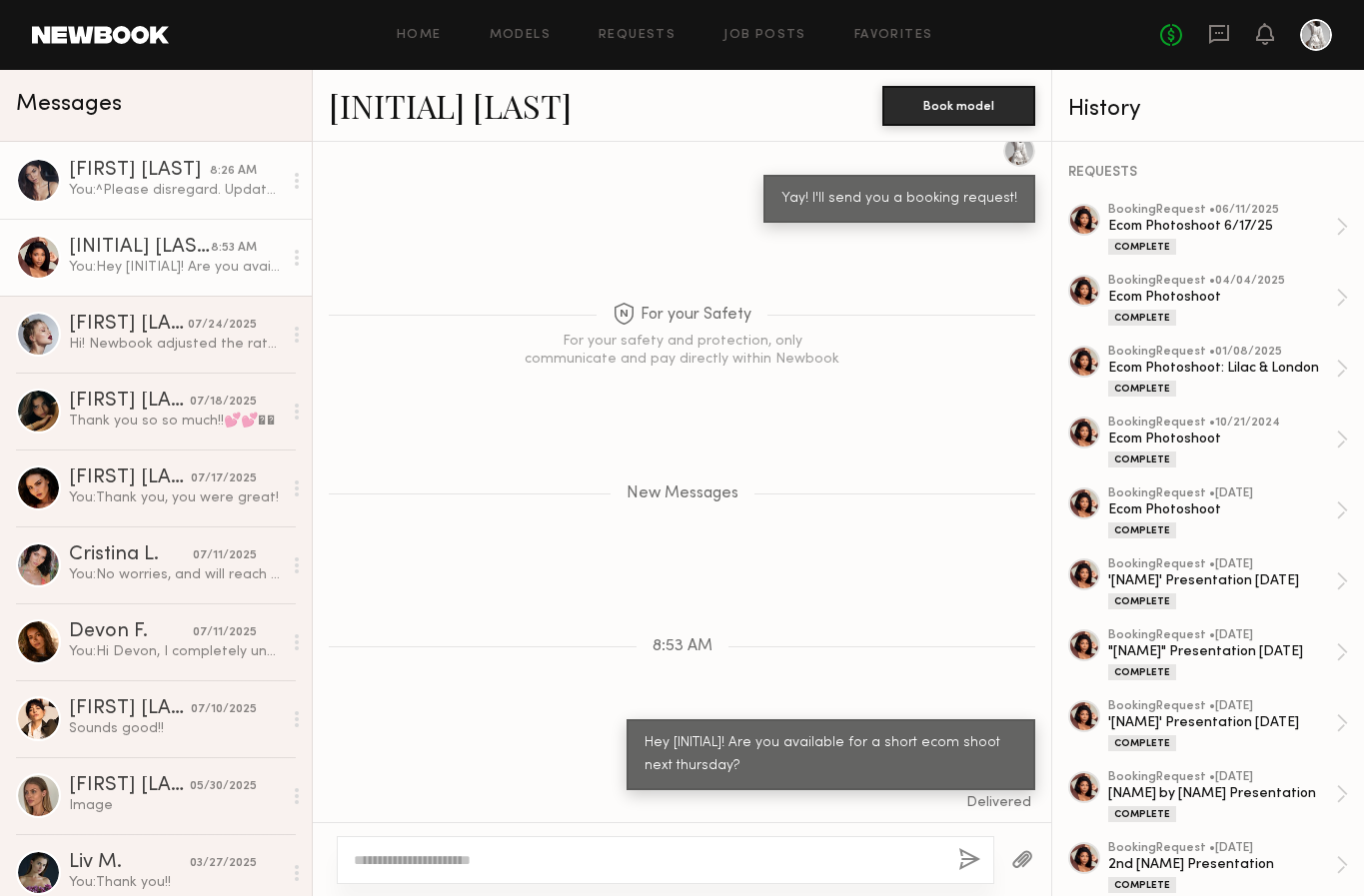 click on "You:  ^Please disregard. Updated Release form below!" 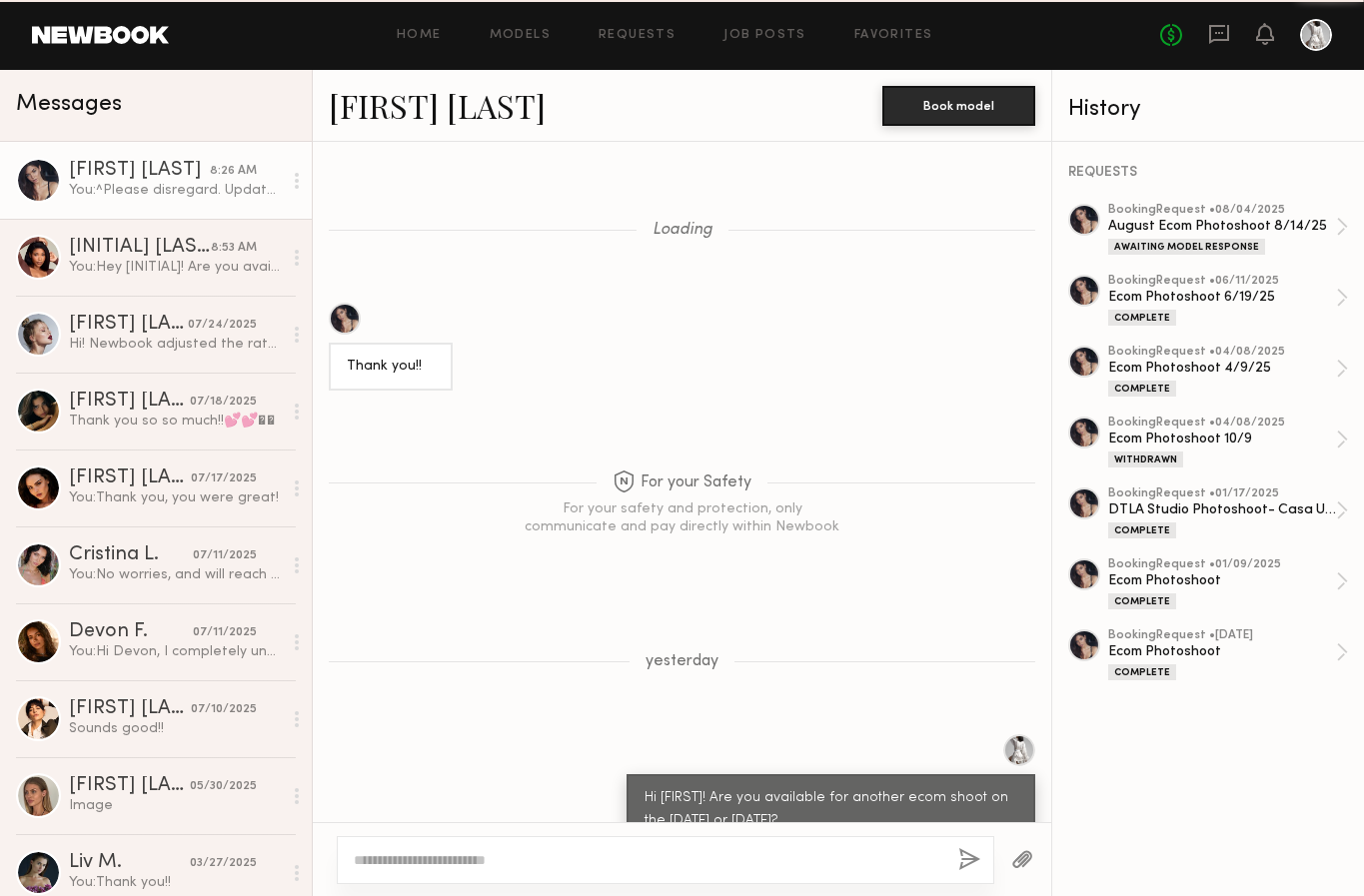 scroll, scrollTop: 1057, scrollLeft: 0, axis: vertical 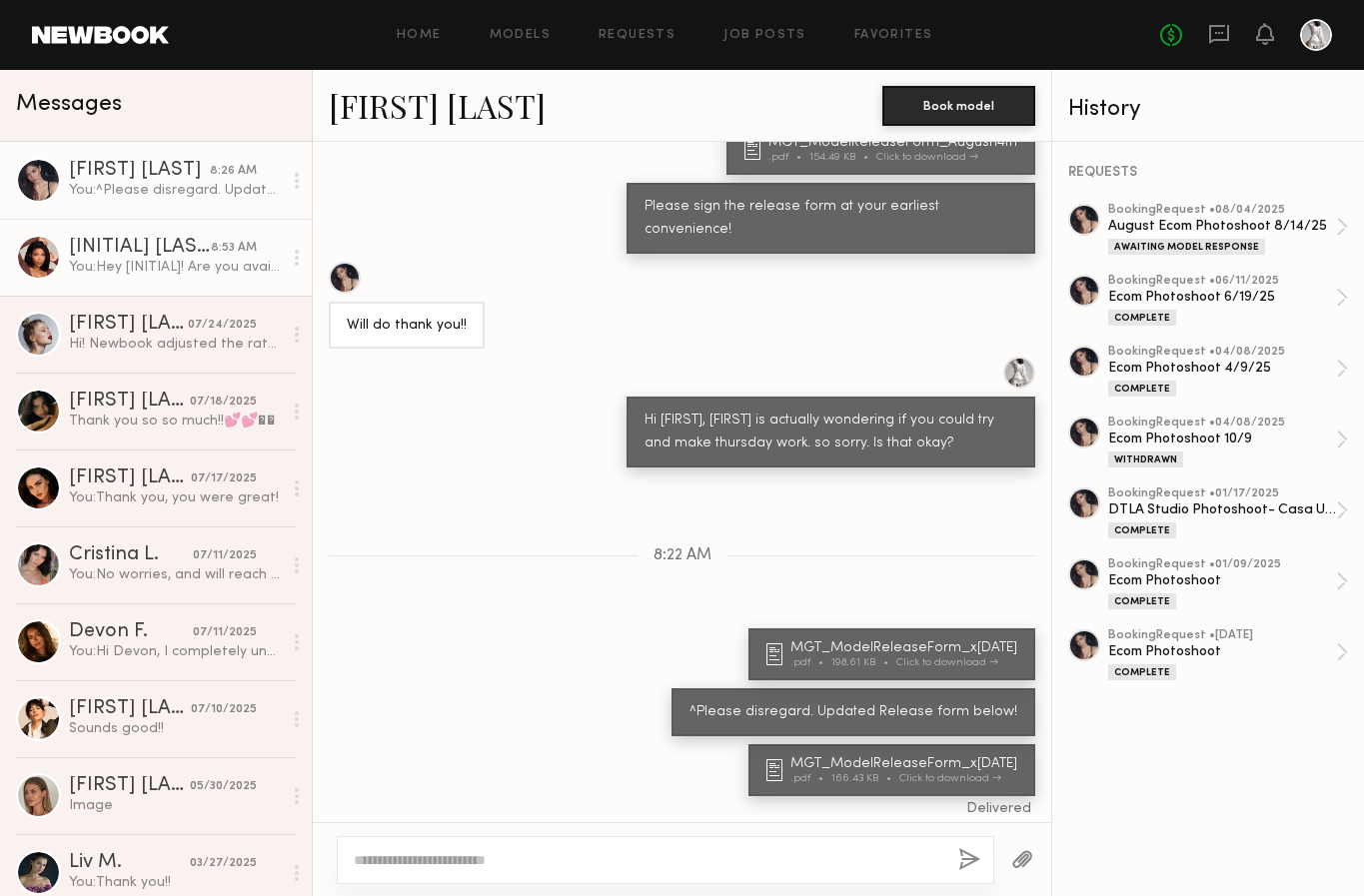 click on "You:  Hey Cne! Are you available for a short ecom shoot next thursday?" 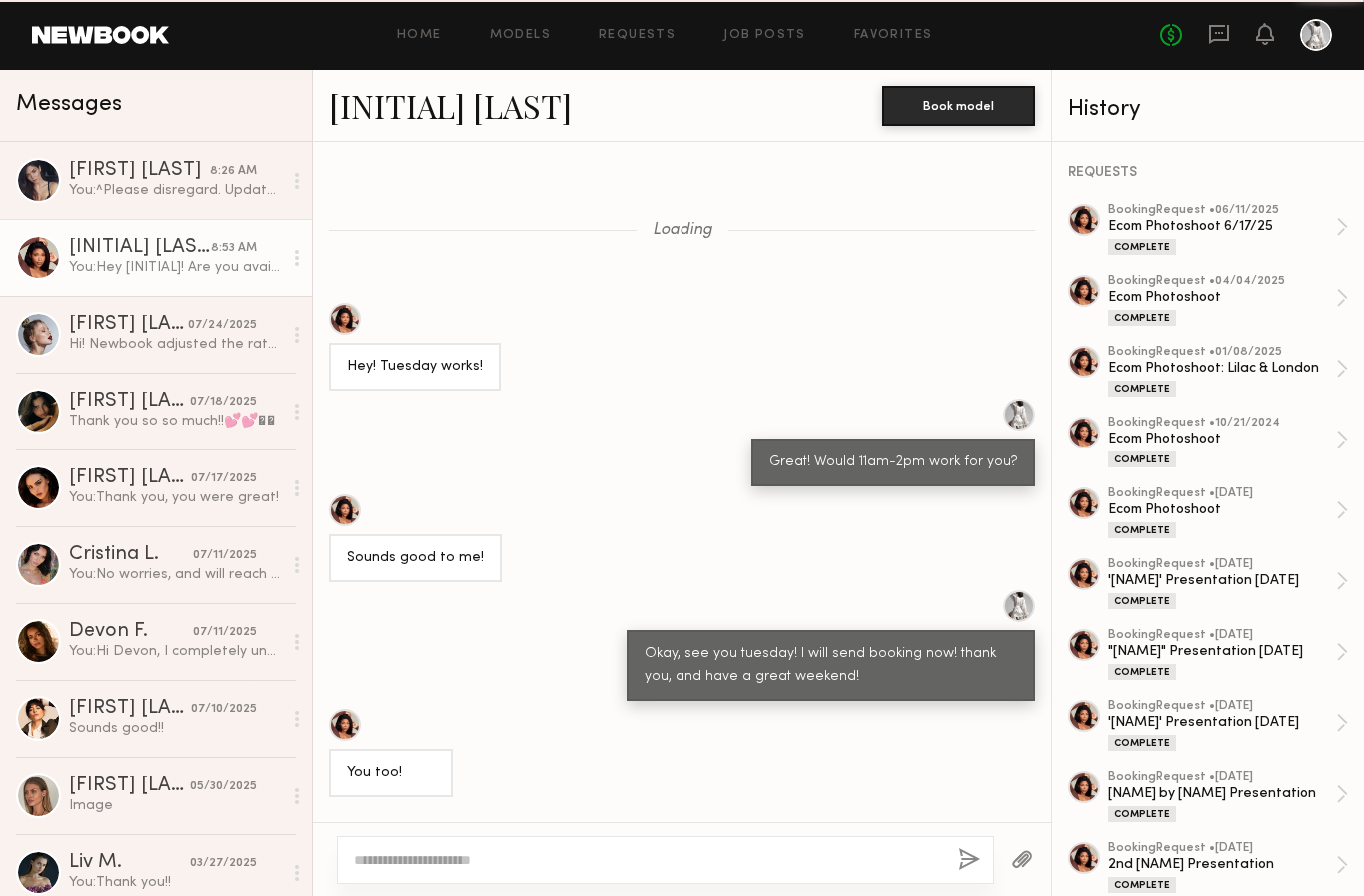 scroll, scrollTop: 1249, scrollLeft: 0, axis: vertical 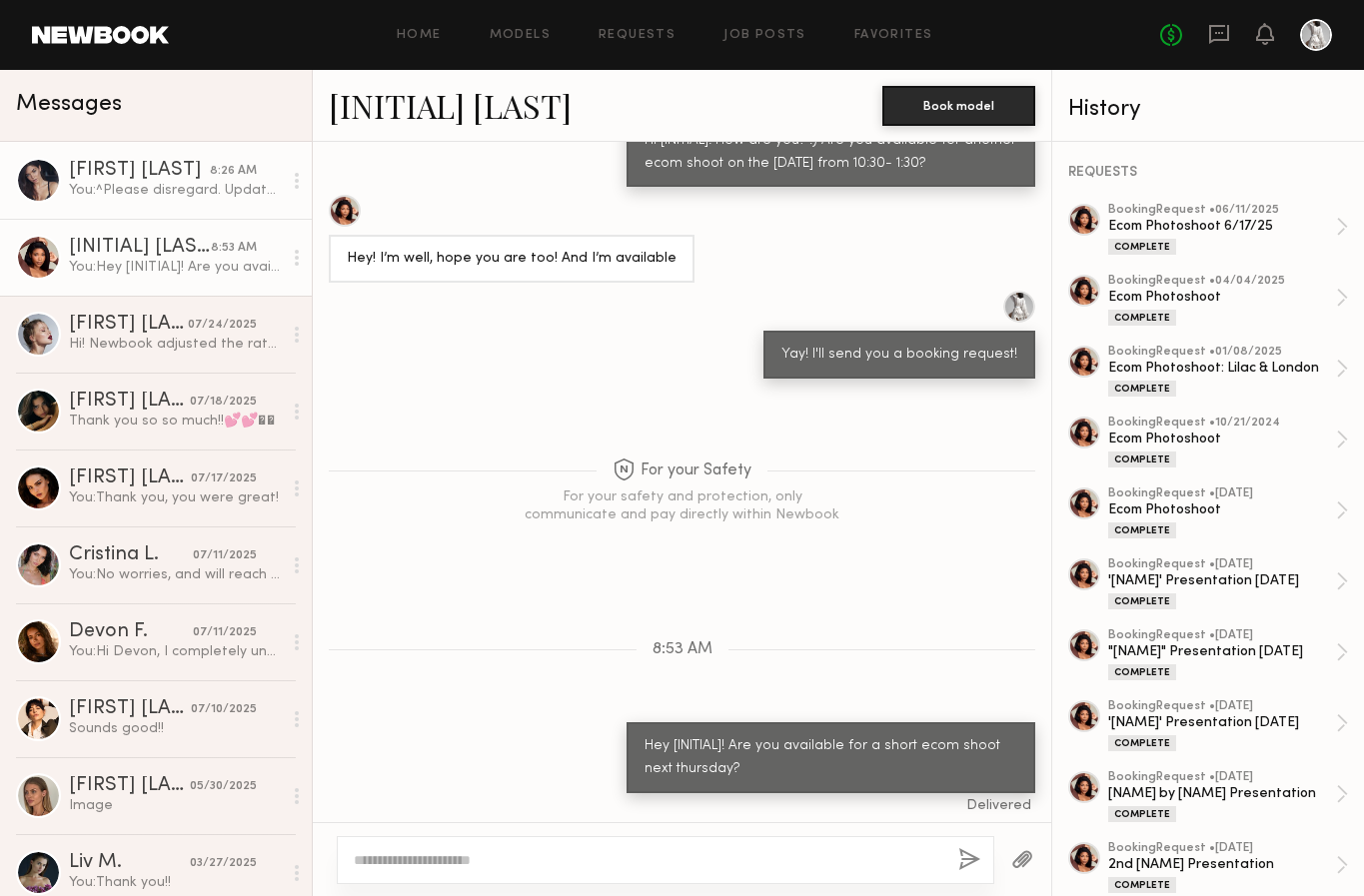 click on "You:  ^Please disregard. Updated Release form below!" 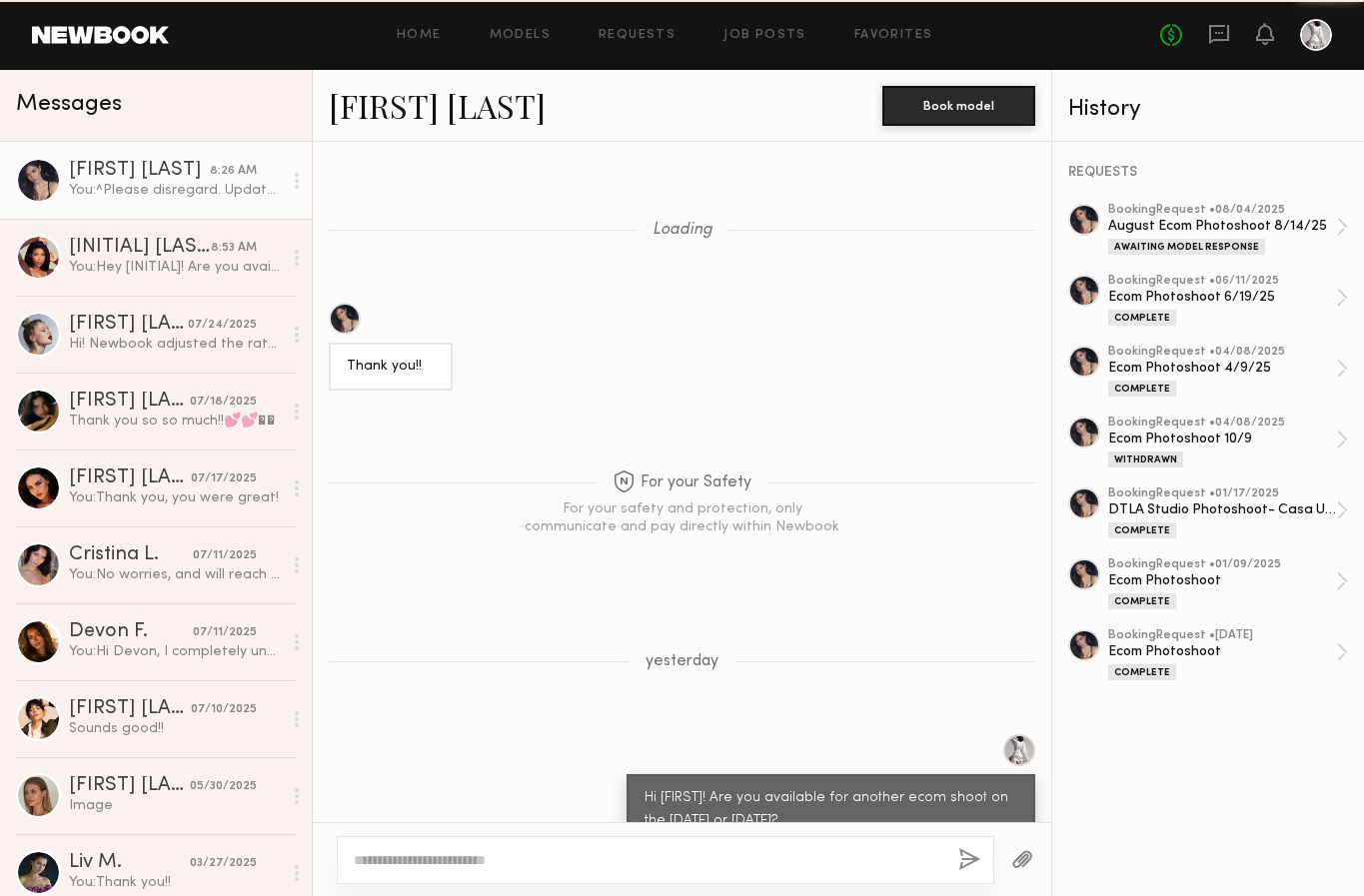scroll, scrollTop: 1057, scrollLeft: 0, axis: vertical 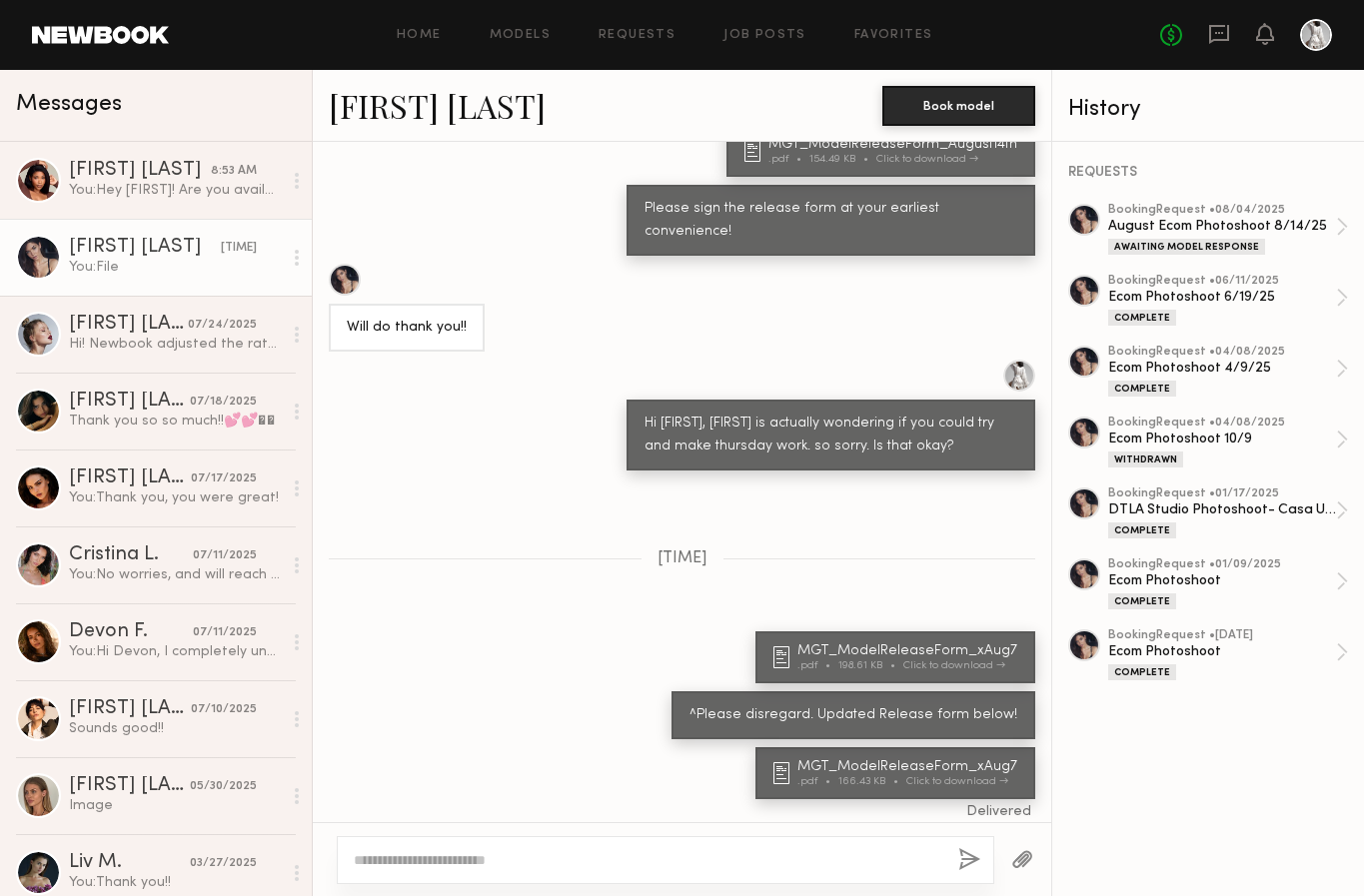 click on "[FIRST] [LAST]" 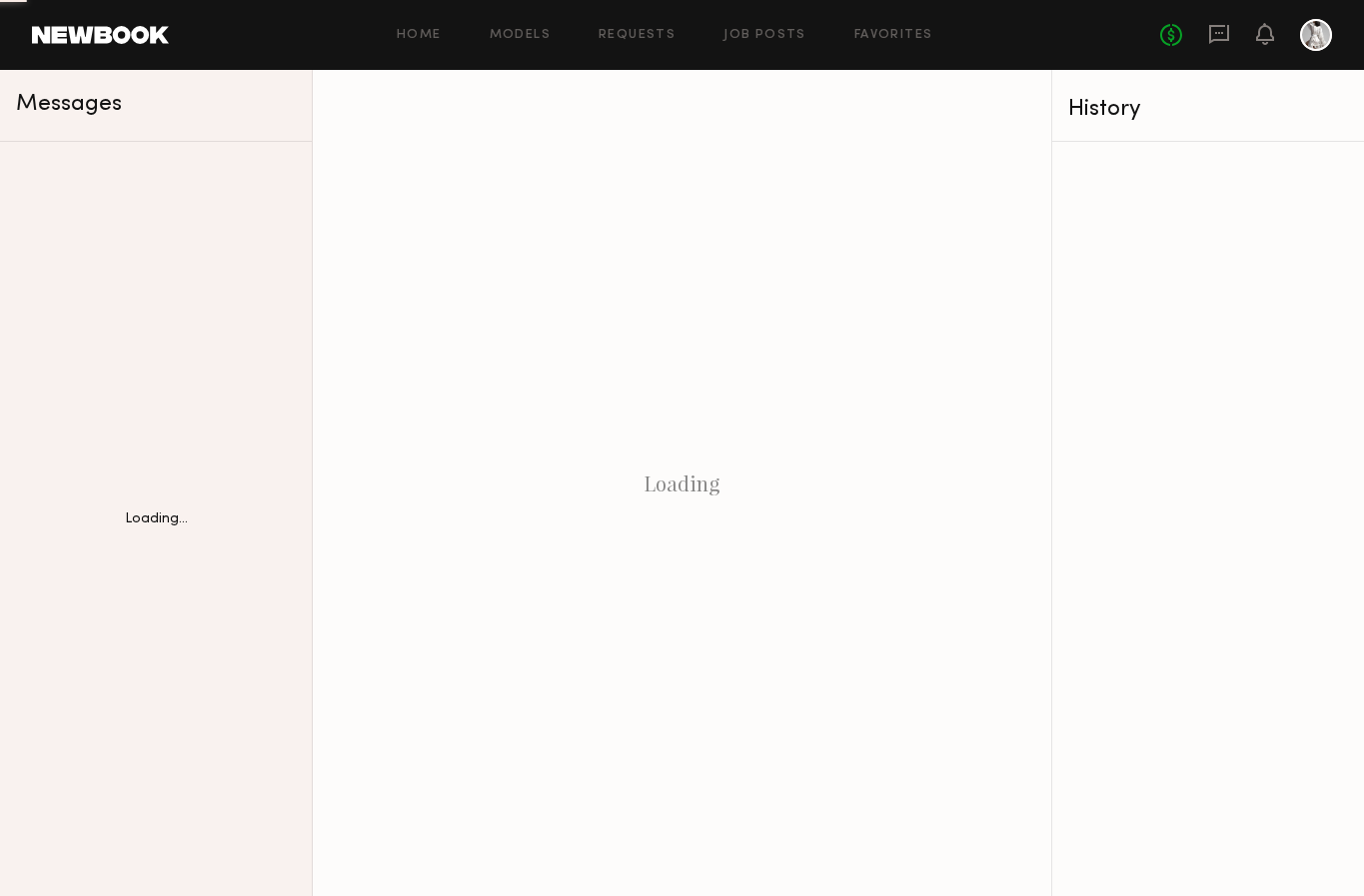 scroll, scrollTop: 0, scrollLeft: 0, axis: both 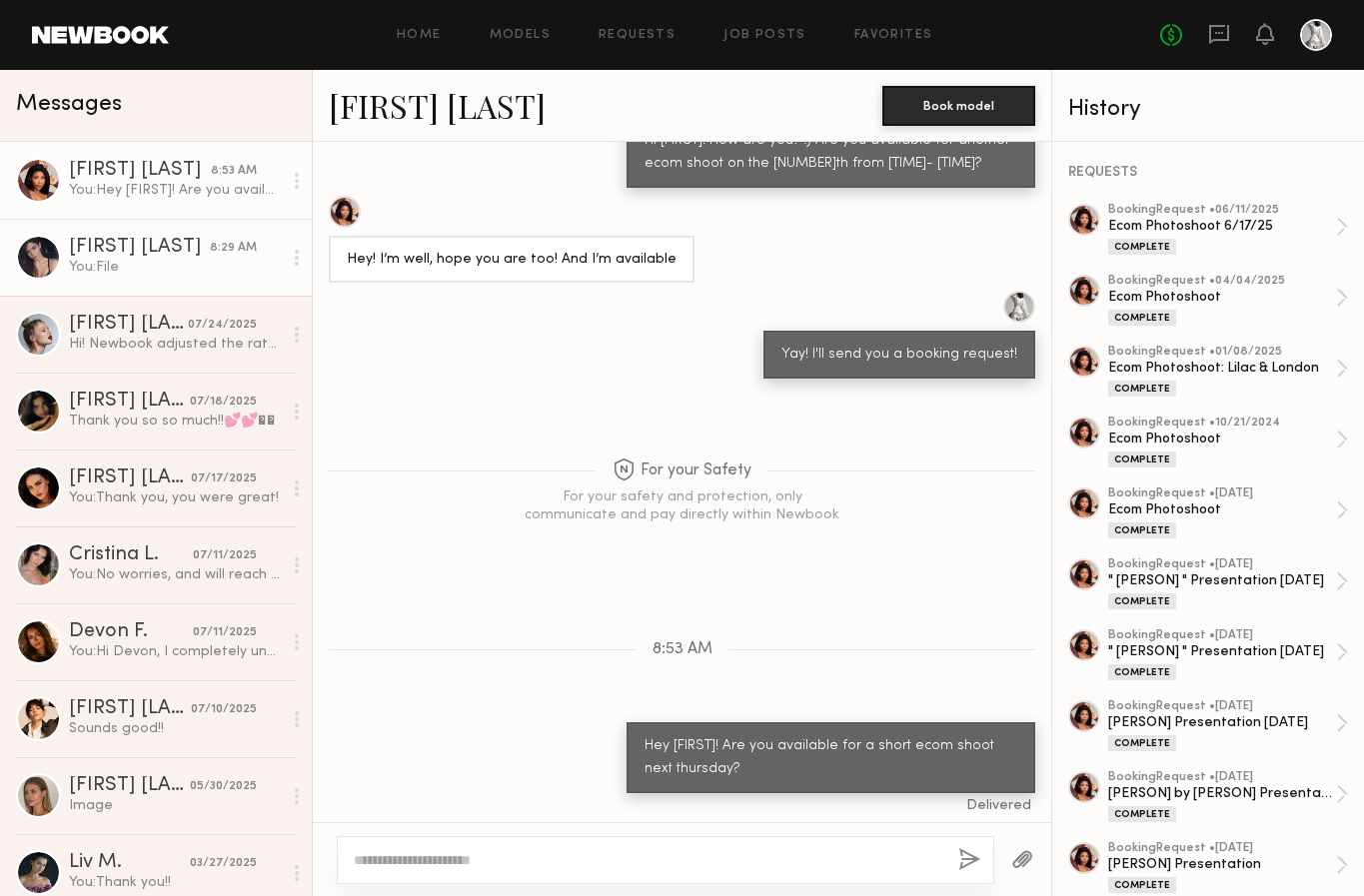 click on "You:  File" 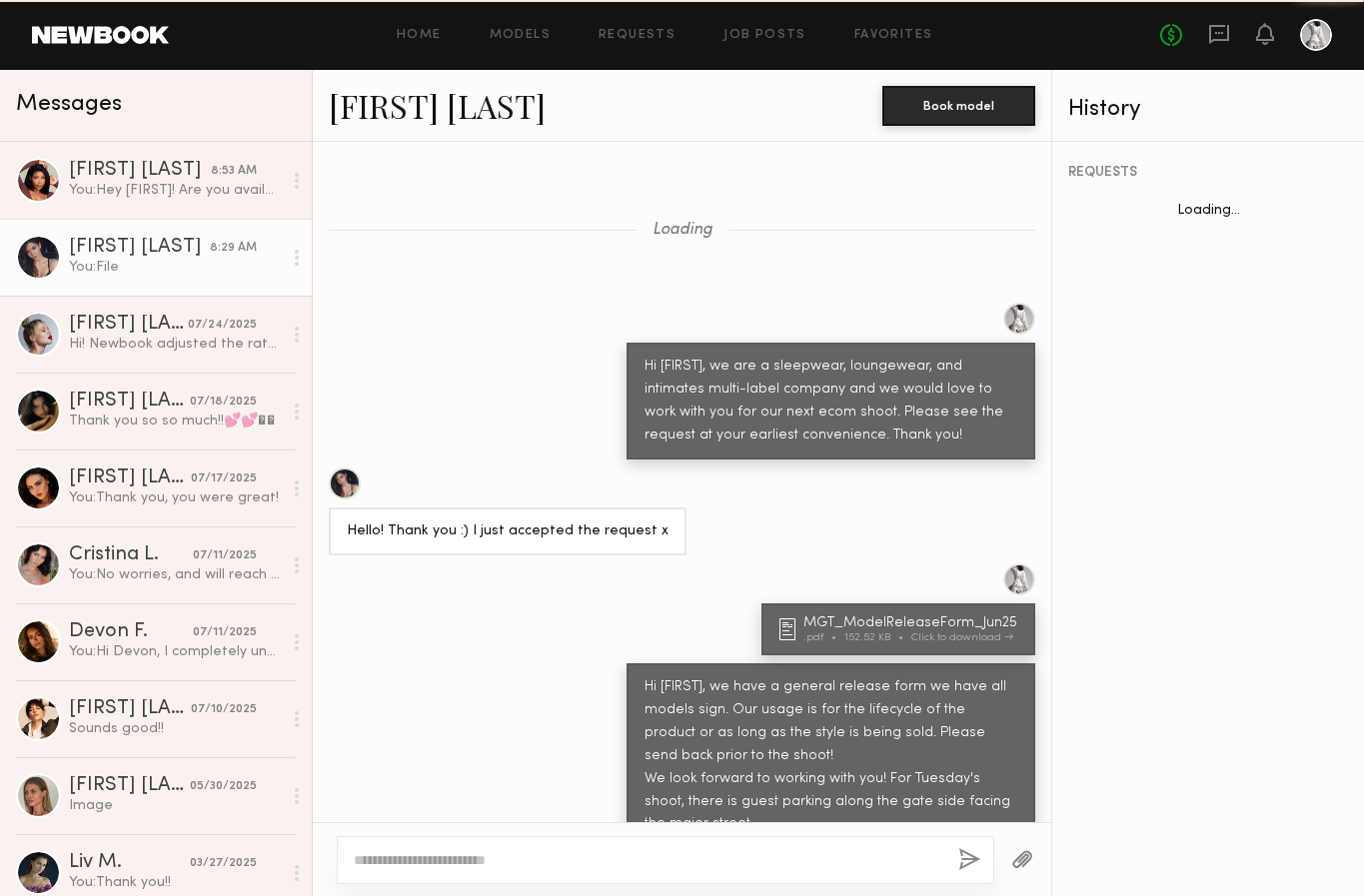 scroll, scrollTop: 8276, scrollLeft: 0, axis: vertical 